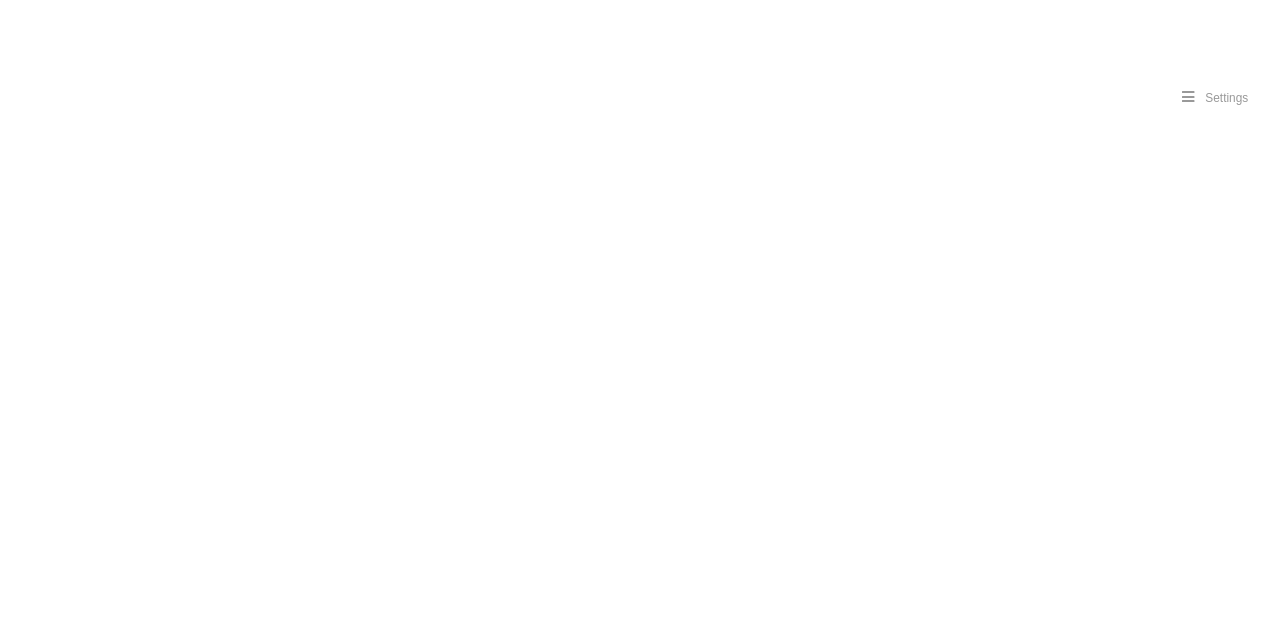 scroll, scrollTop: 0, scrollLeft: 0, axis: both 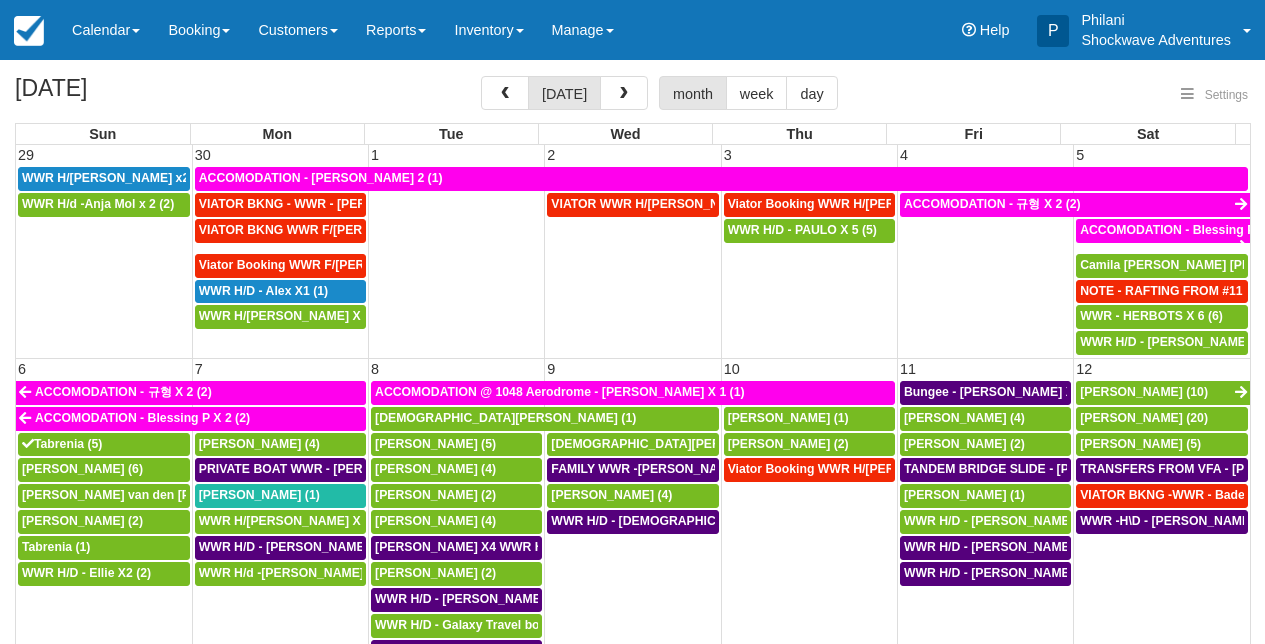 select 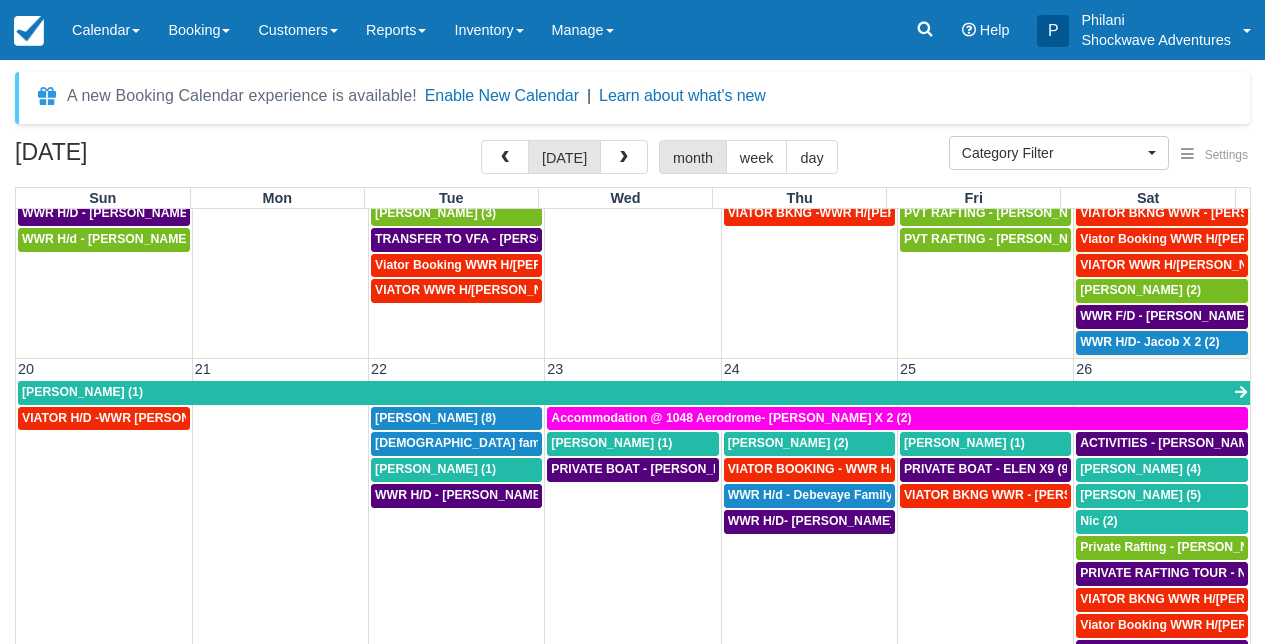scroll, scrollTop: 648, scrollLeft: 0, axis: vertical 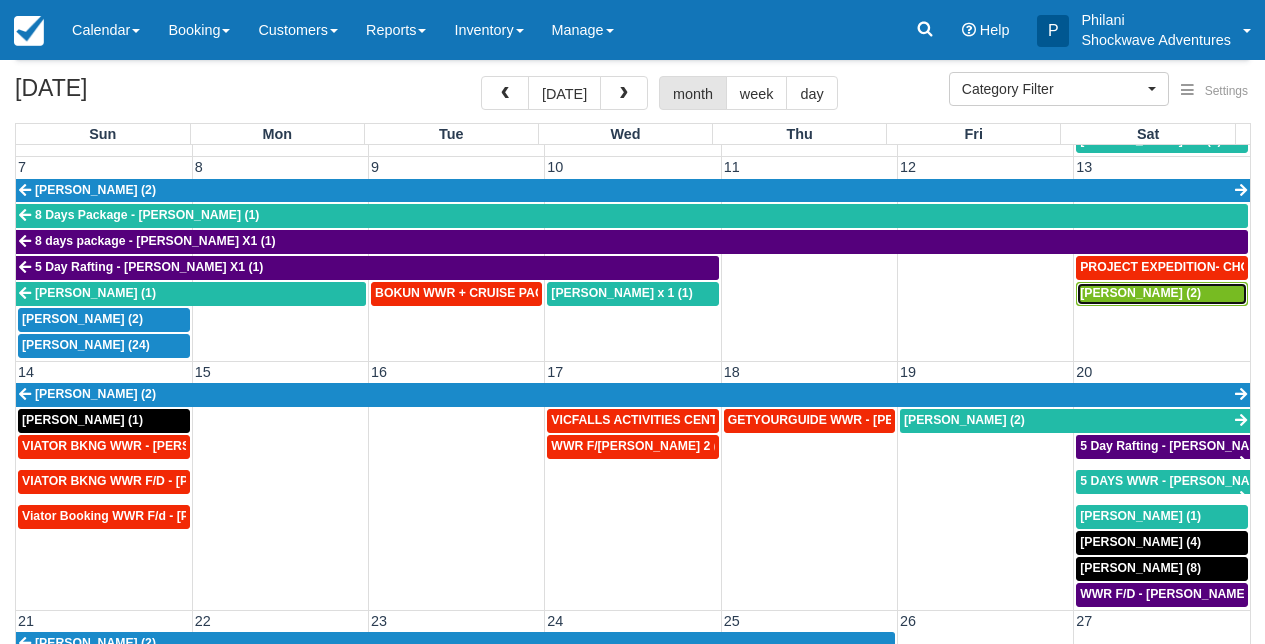 click on "Seth Churchill (2)" at bounding box center [1140, 293] 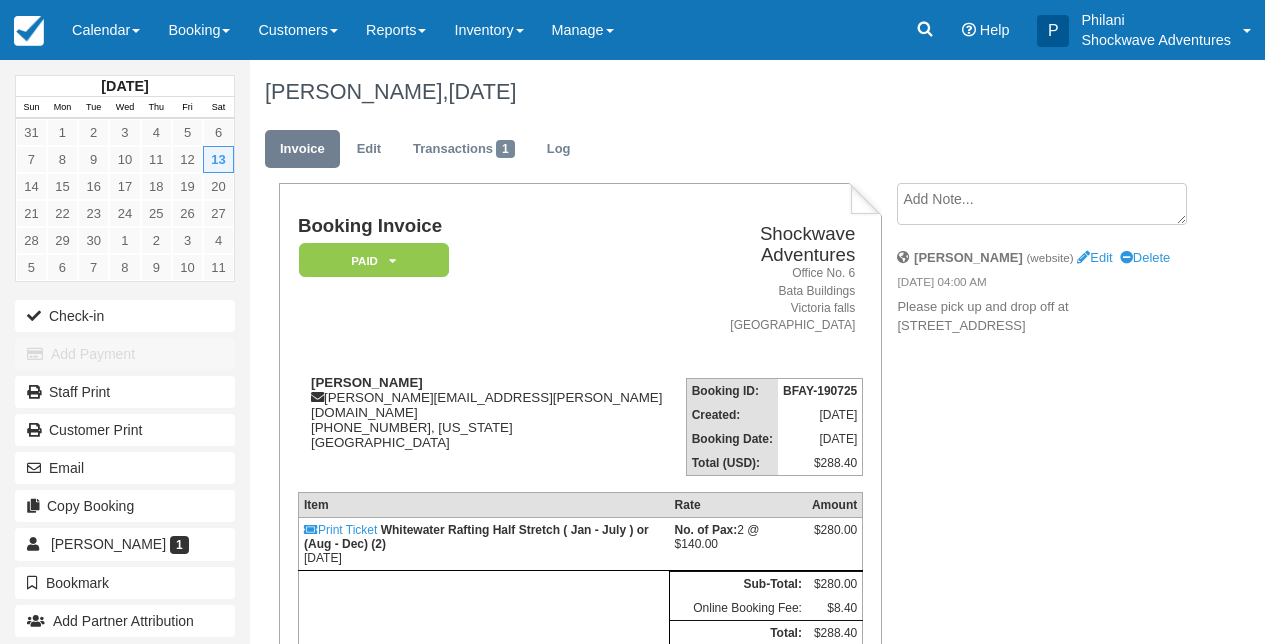 click on "Edit" at bounding box center (648, 686) 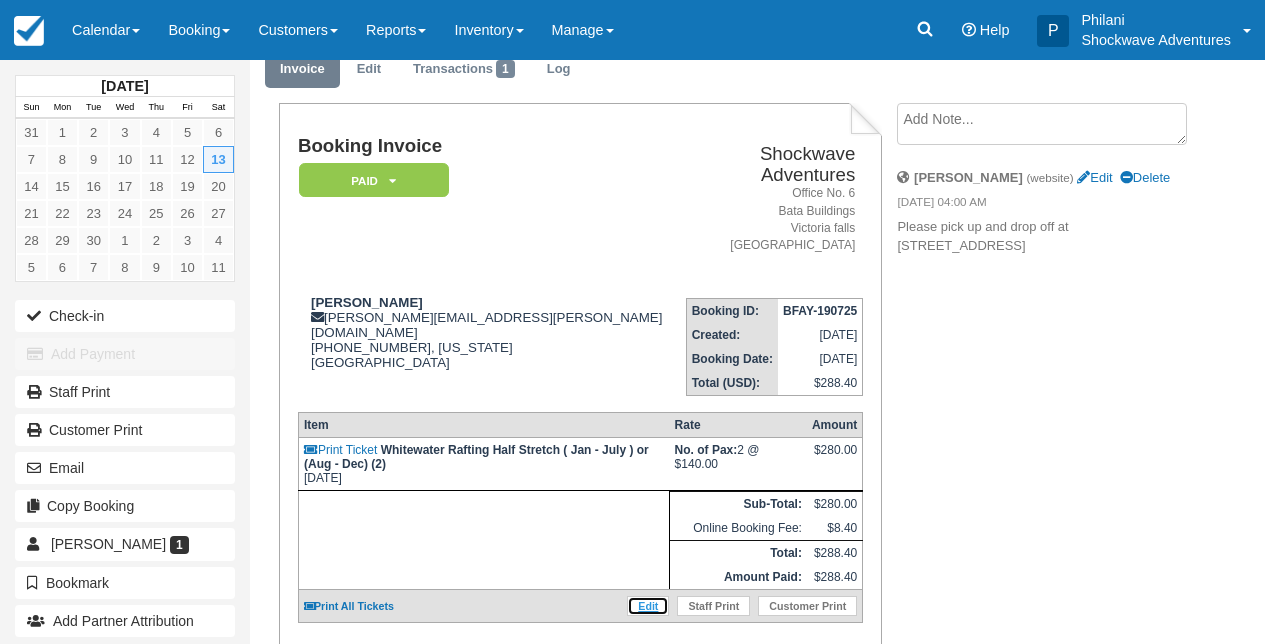 scroll, scrollTop: 80, scrollLeft: 0, axis: vertical 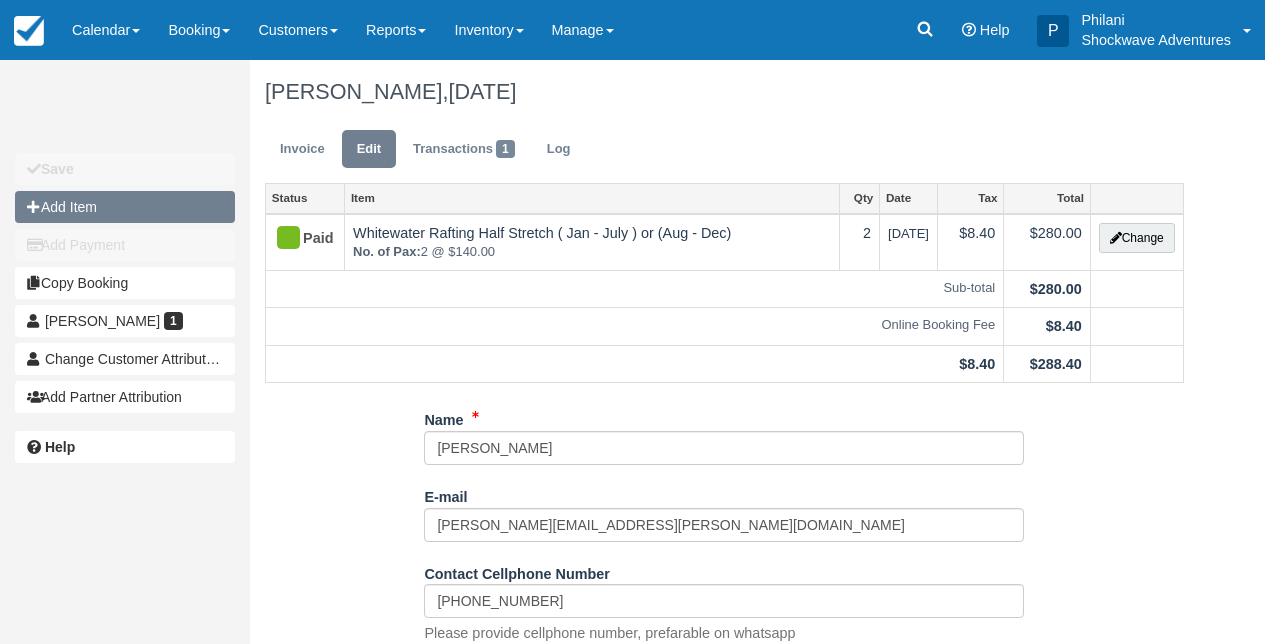 click on "Add Item" at bounding box center (125, 207) 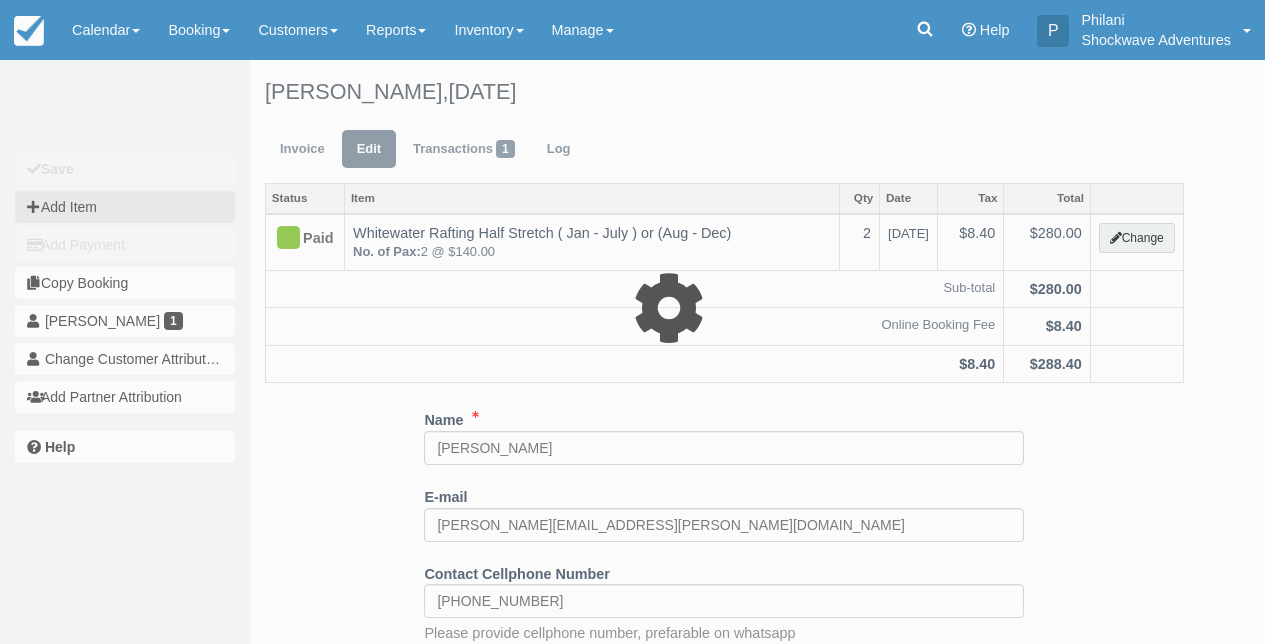 type on "0.00" 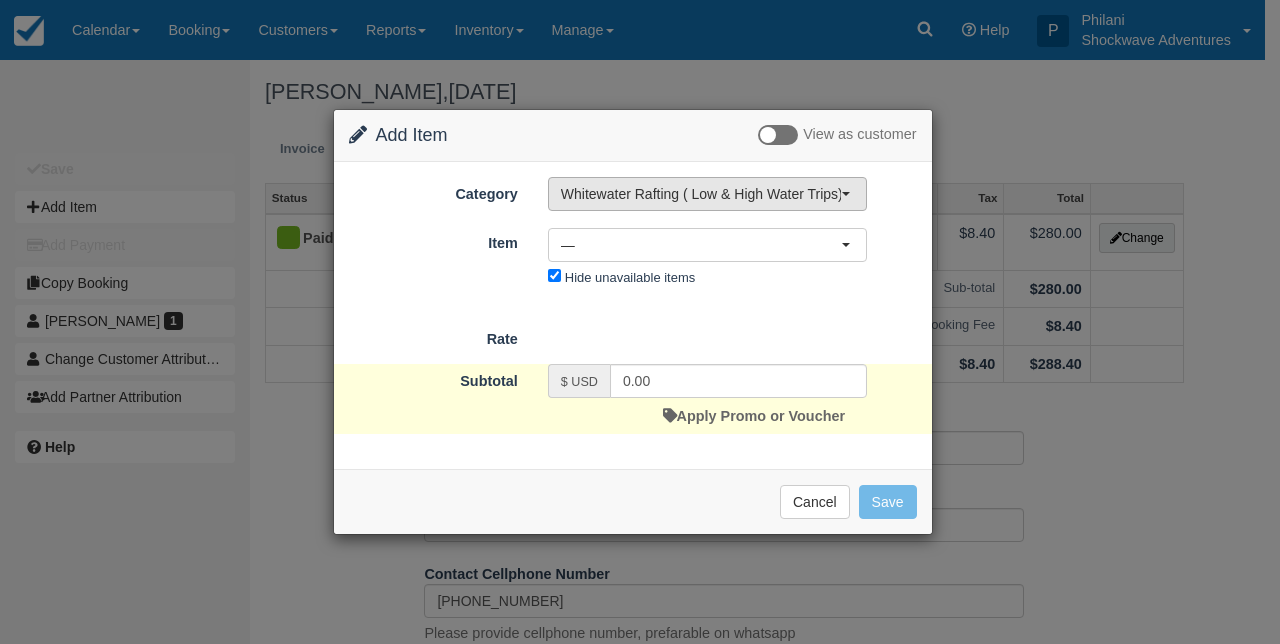 click on "Whitewater Rafting ( Low & High Water Trips)" at bounding box center [701, 194] 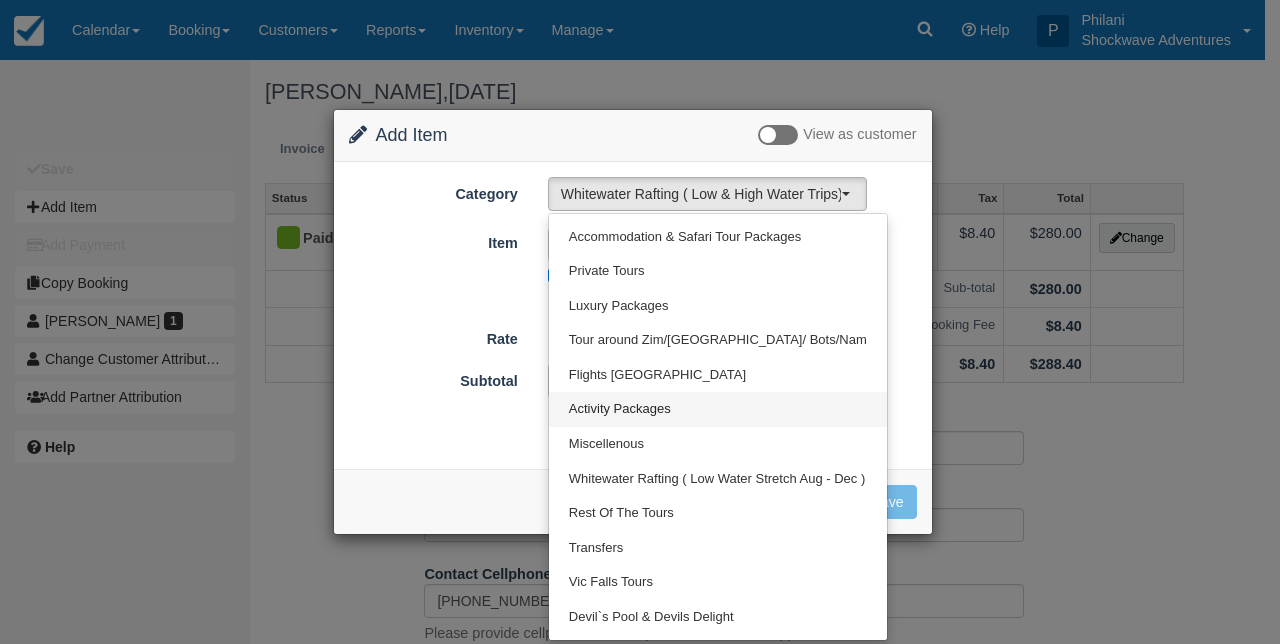 scroll, scrollTop: 170, scrollLeft: 0, axis: vertical 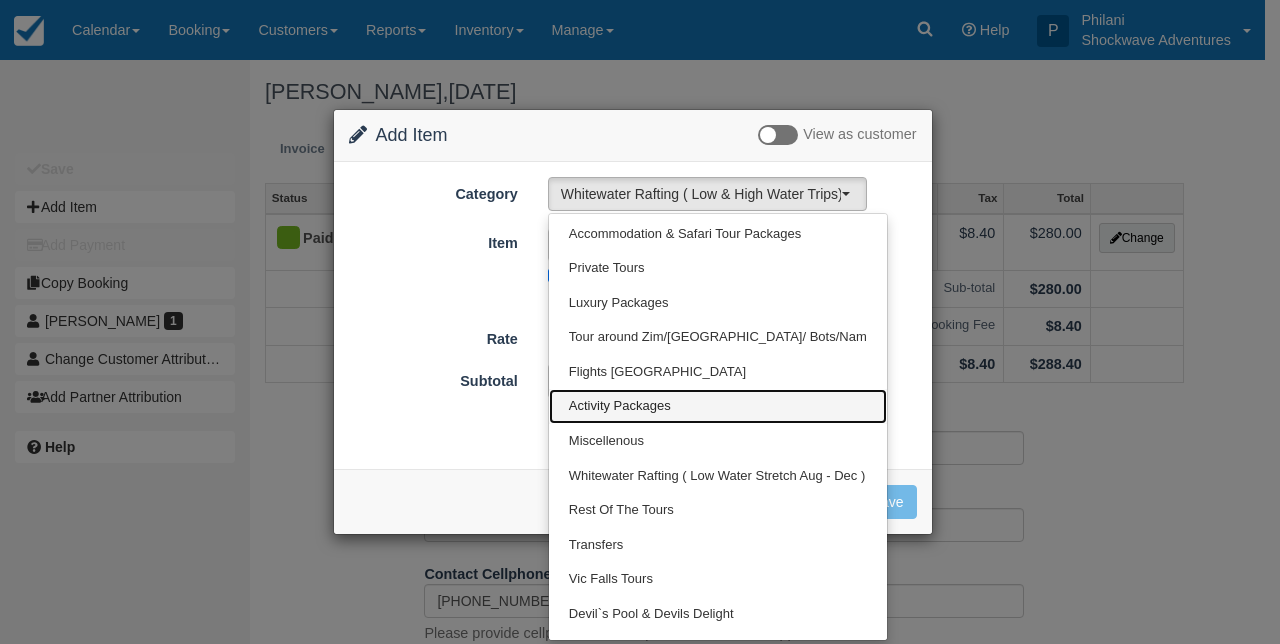 click on "Activity Packages" at bounding box center (718, 406) 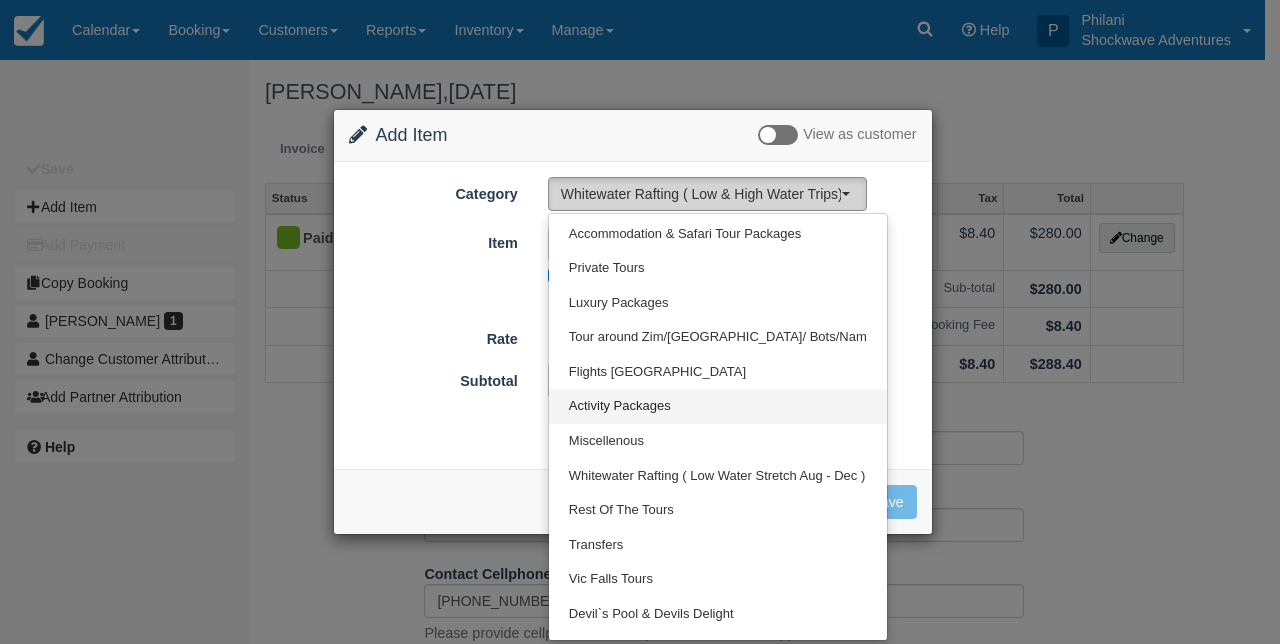 select on "18" 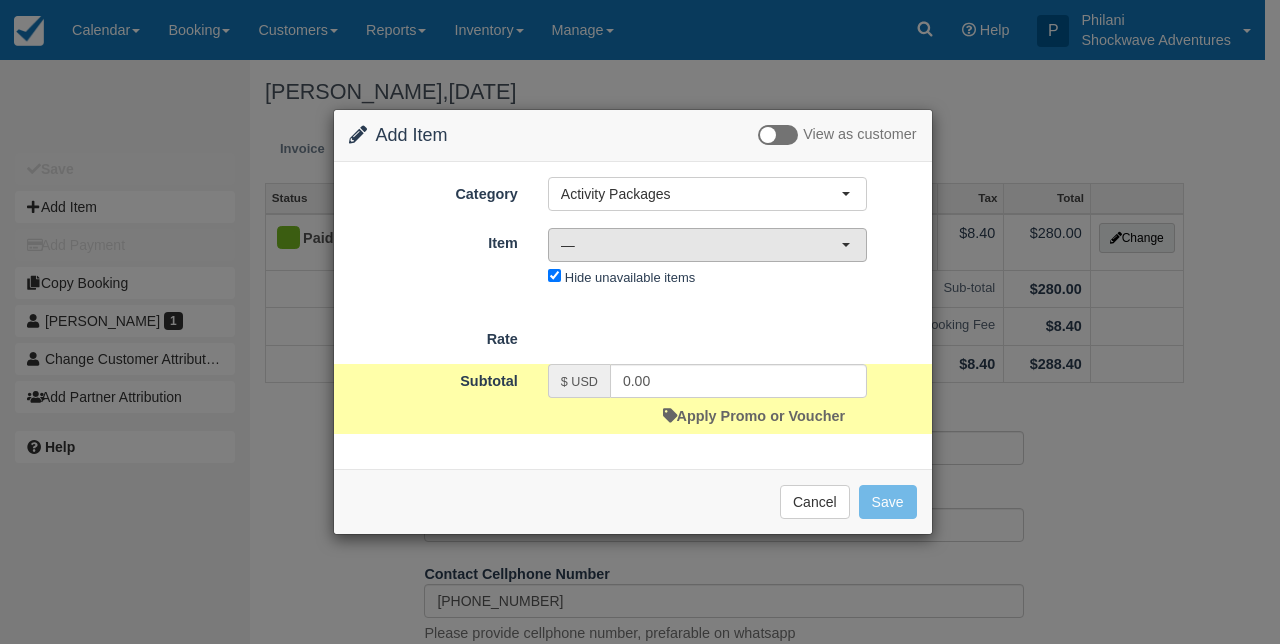 click on "—" at bounding box center (701, 245) 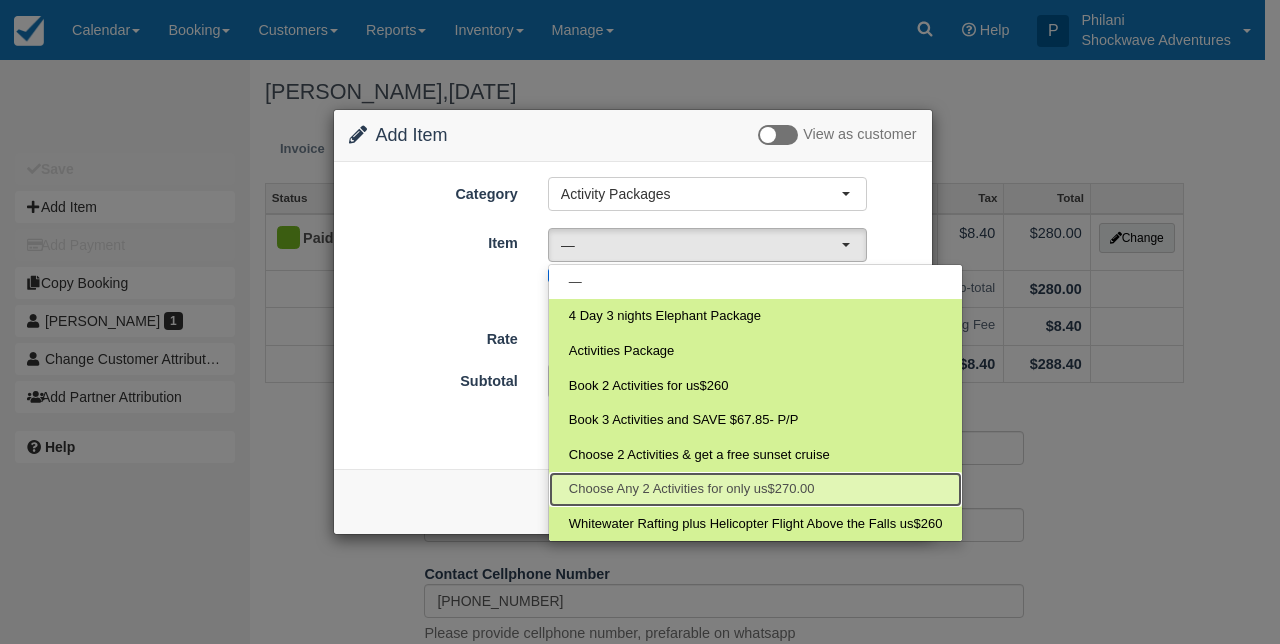 click on "Choose Any 2 Activities for only us$270.00" at bounding box center (692, 489) 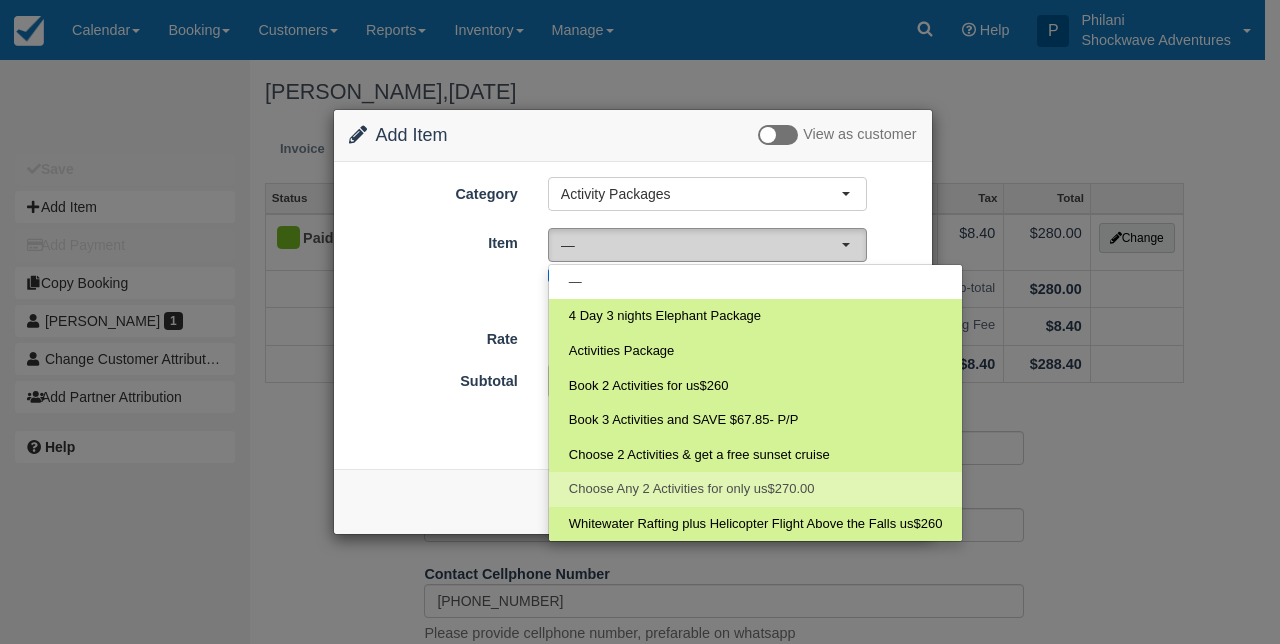select on "58" 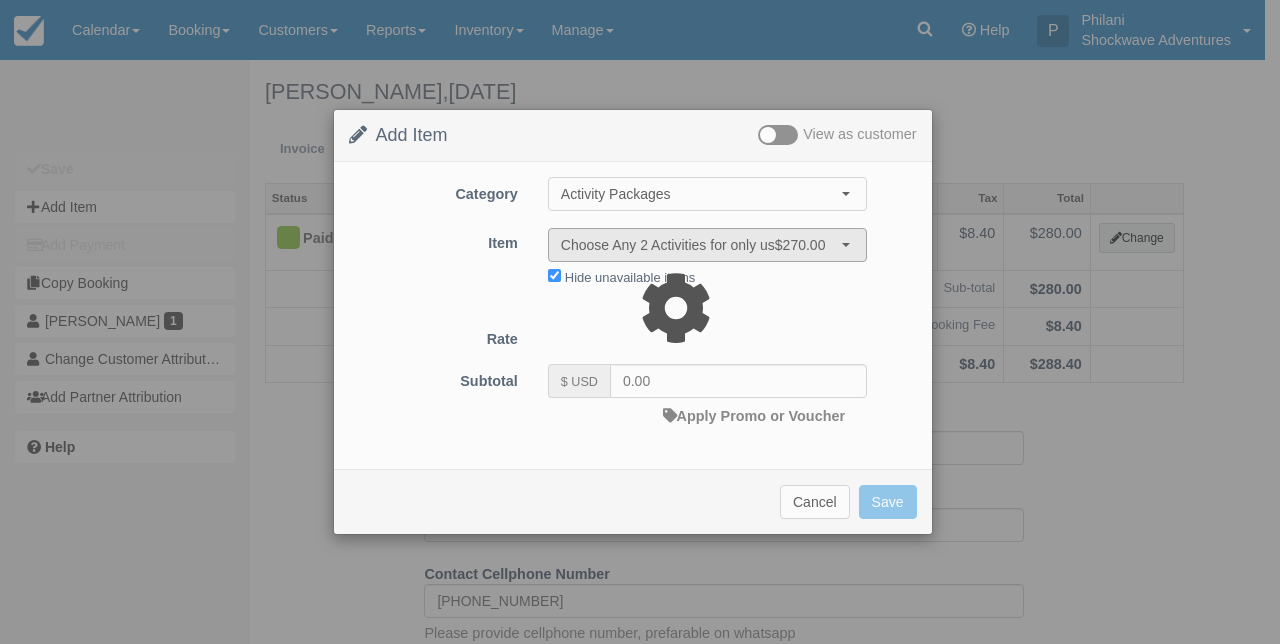type on "270.00" 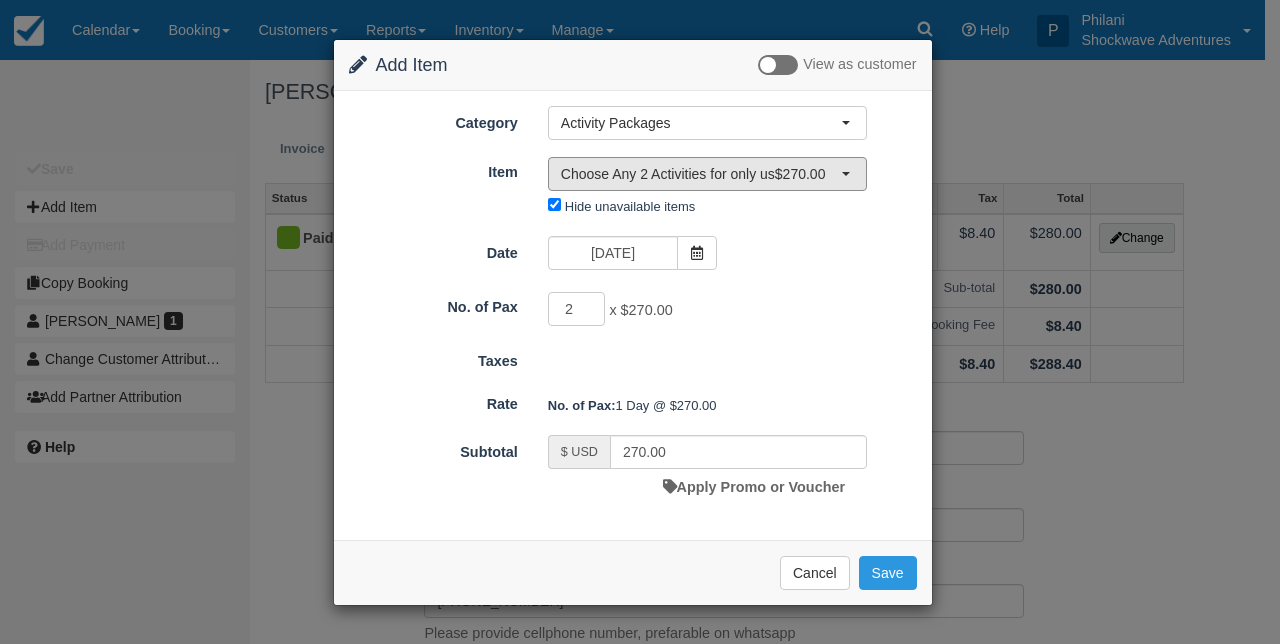 type on "2" 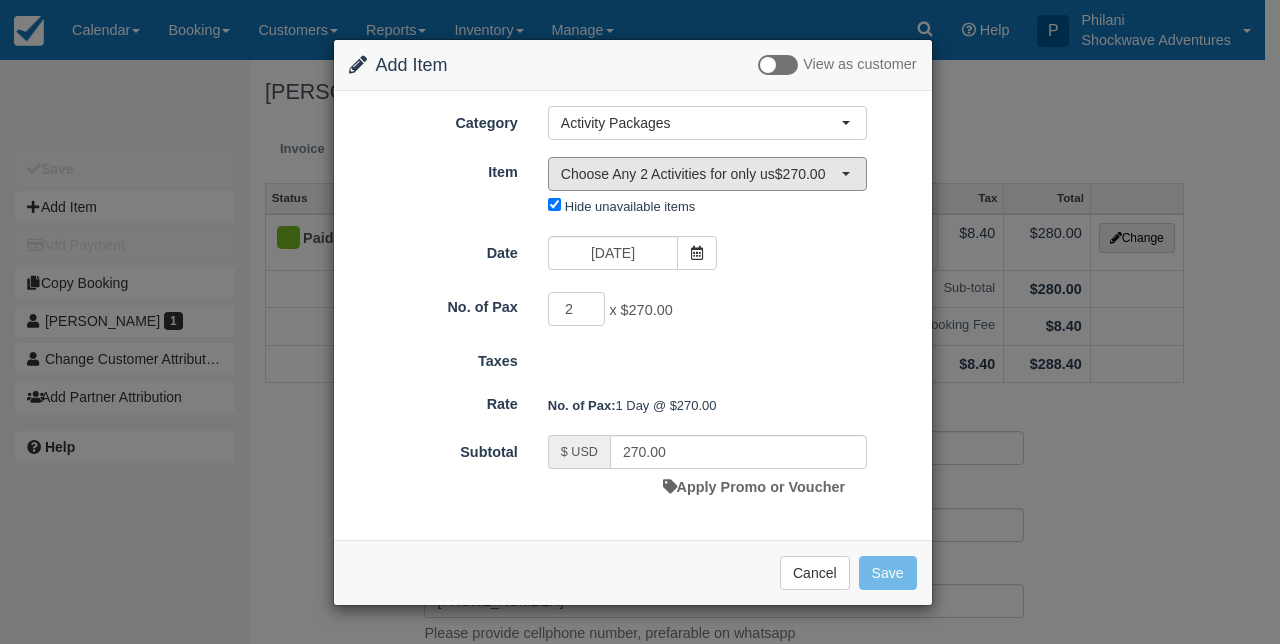 type on "540.00" 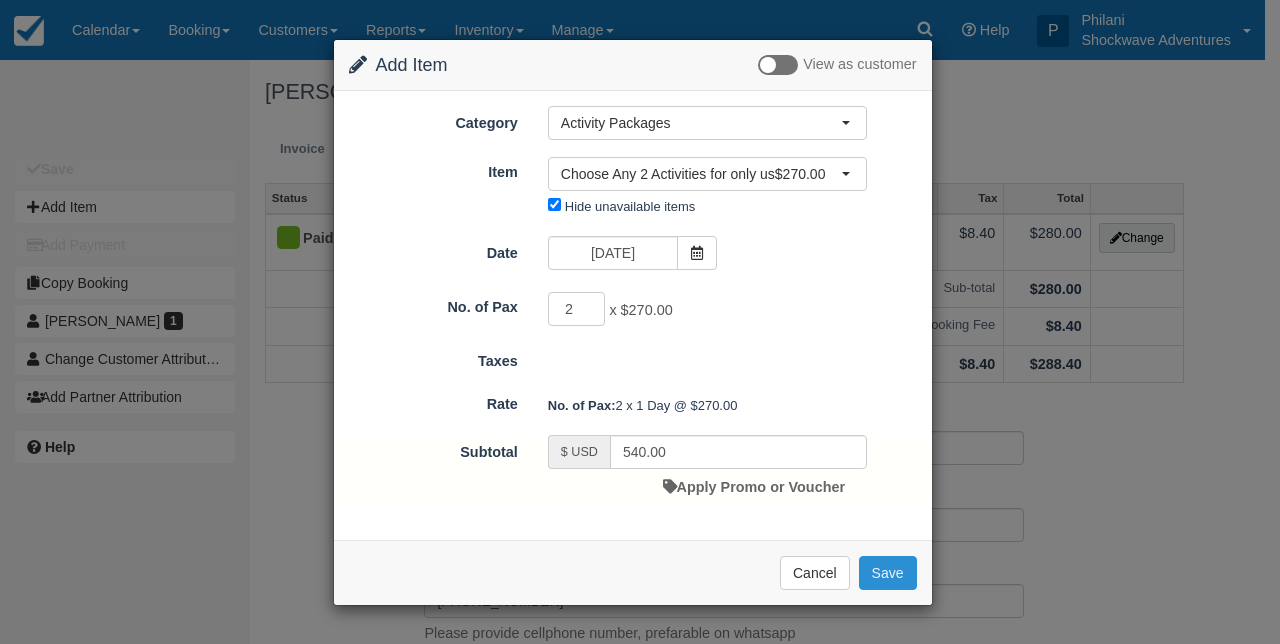 click on "Save" at bounding box center (888, 573) 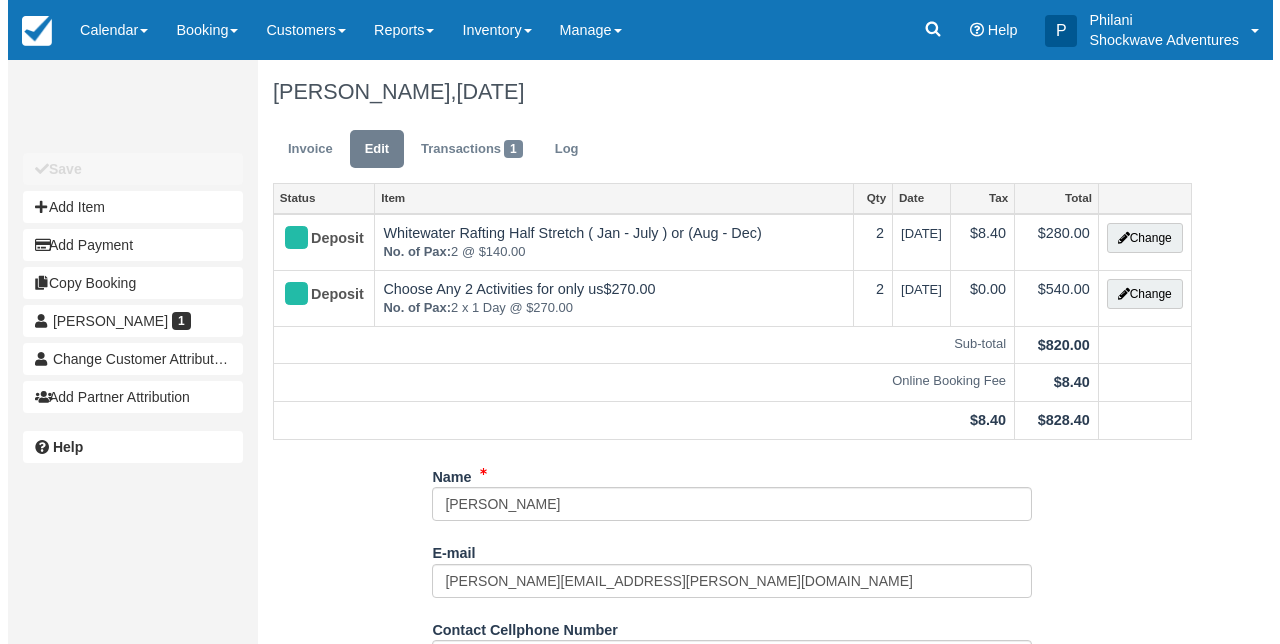 scroll, scrollTop: 0, scrollLeft: 0, axis: both 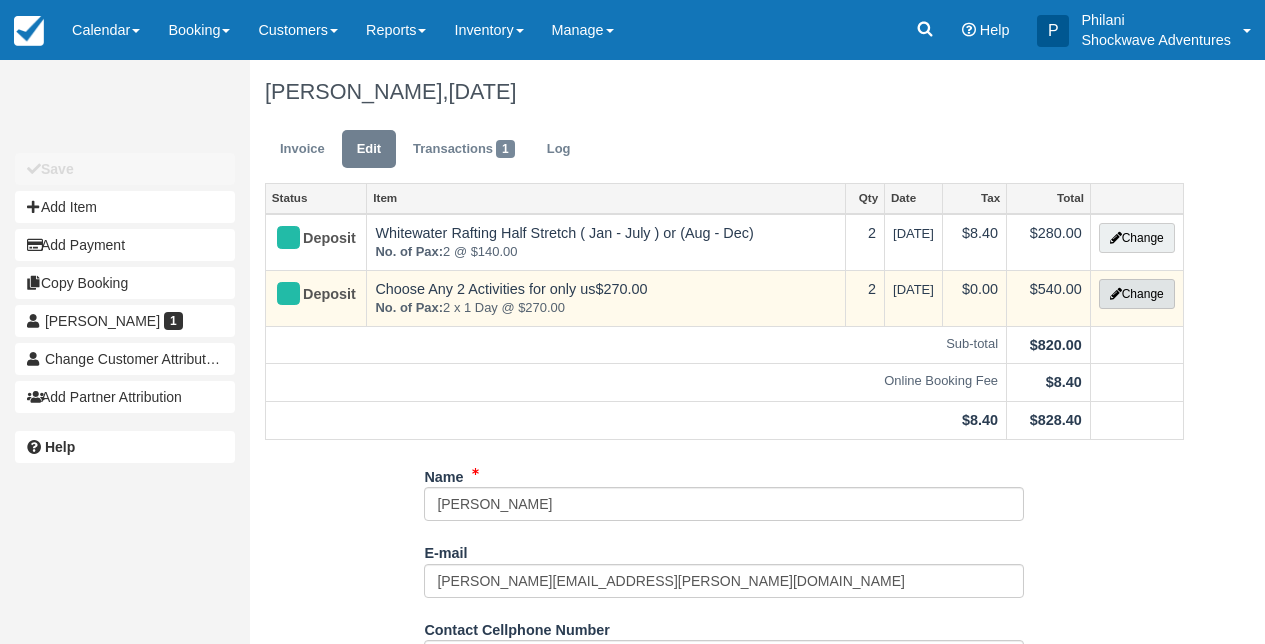 click on "Change" at bounding box center (1137, 294) 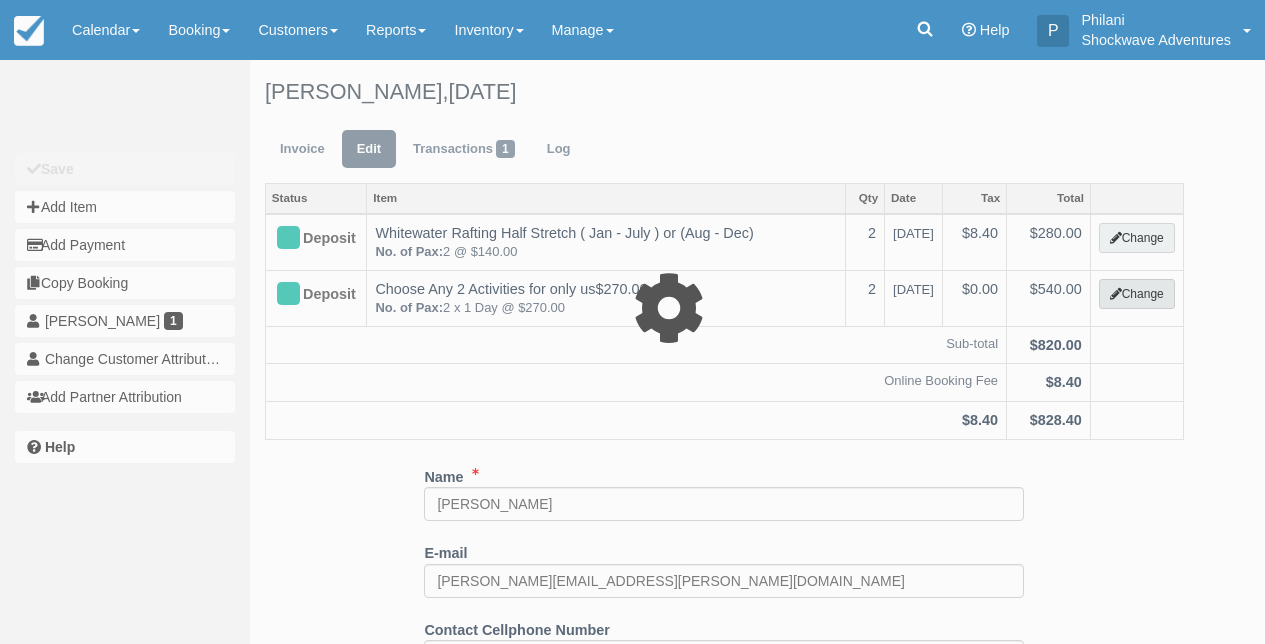 select on "18" 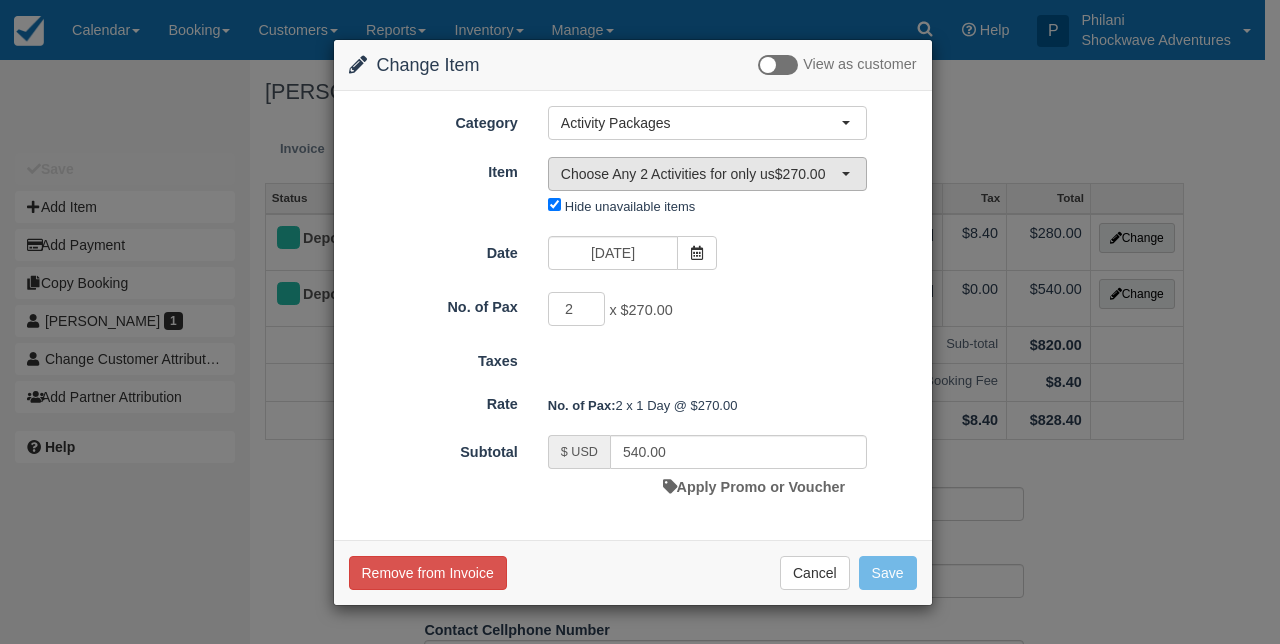 click on "Choose Any 2 Activities for only us$270.00" at bounding box center (701, 174) 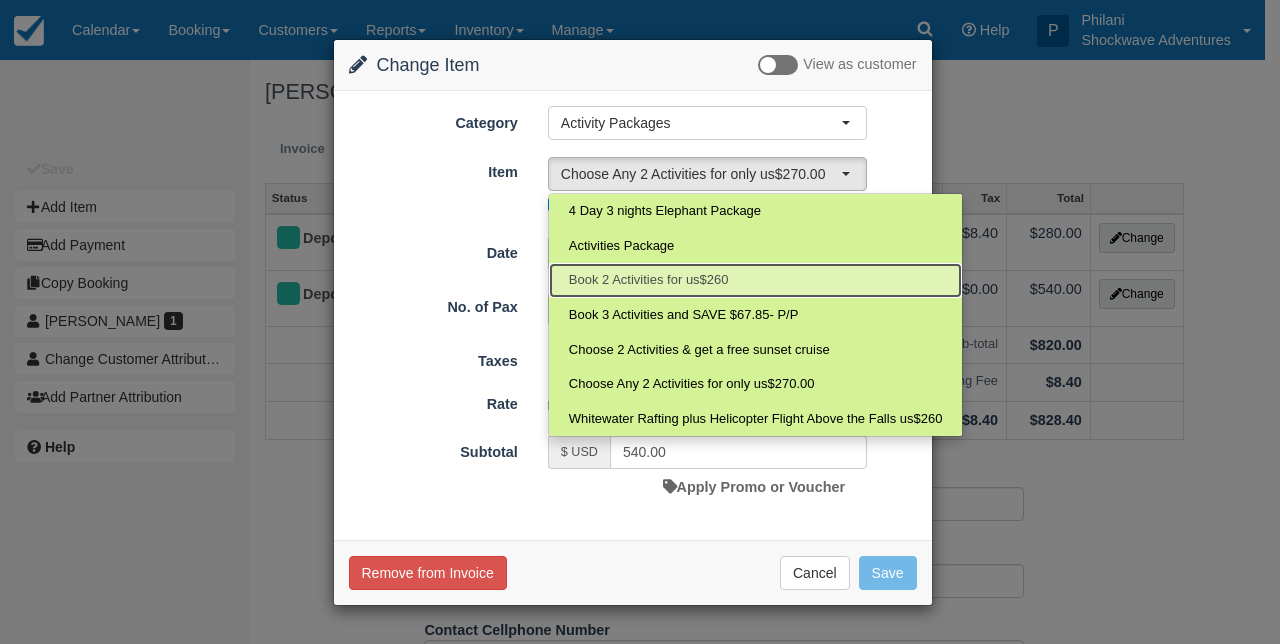 click on "Book 2 Activities for us$260" at bounding box center (649, 280) 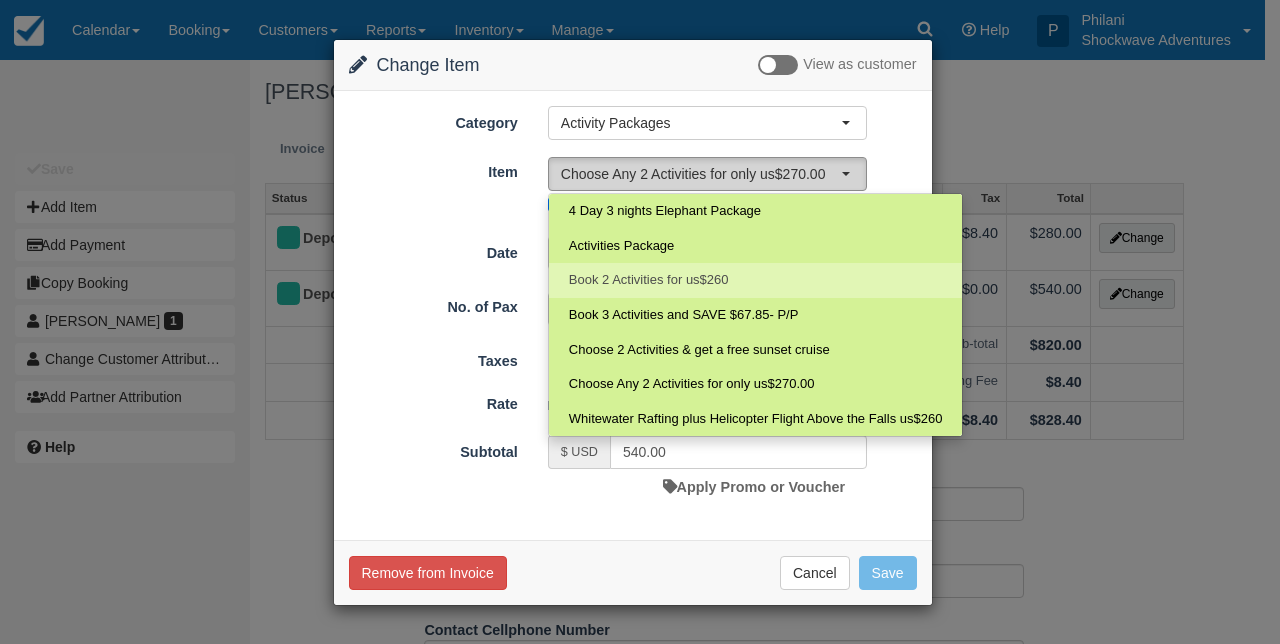 select on "78" 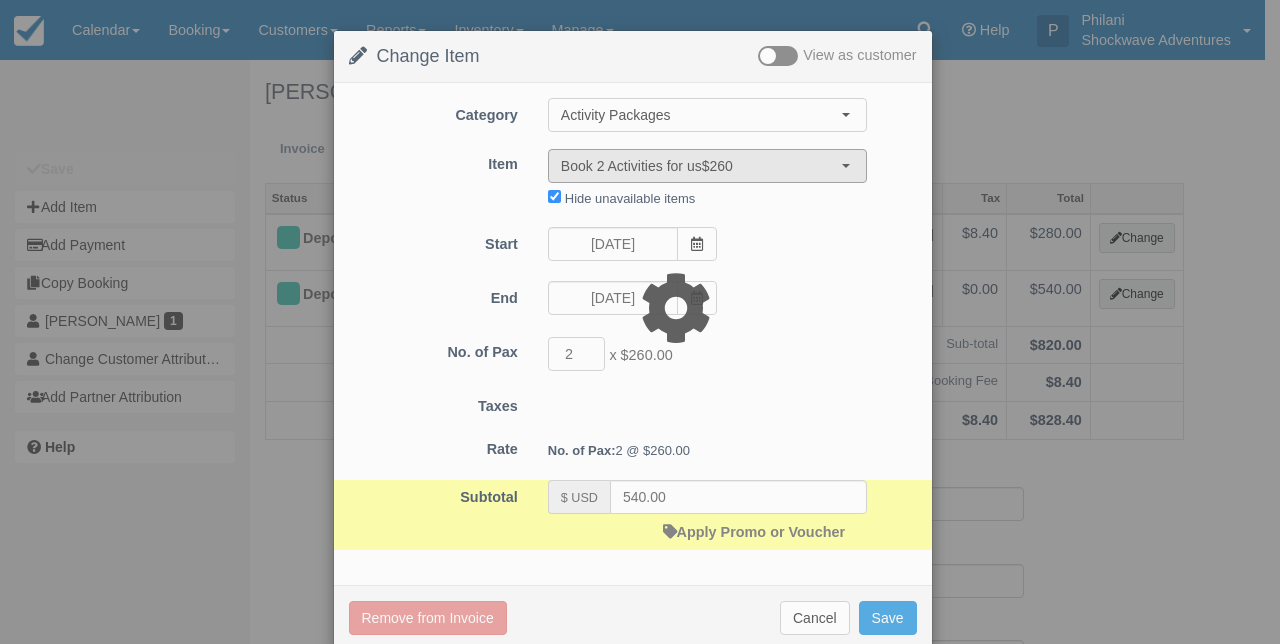 type on "520.00" 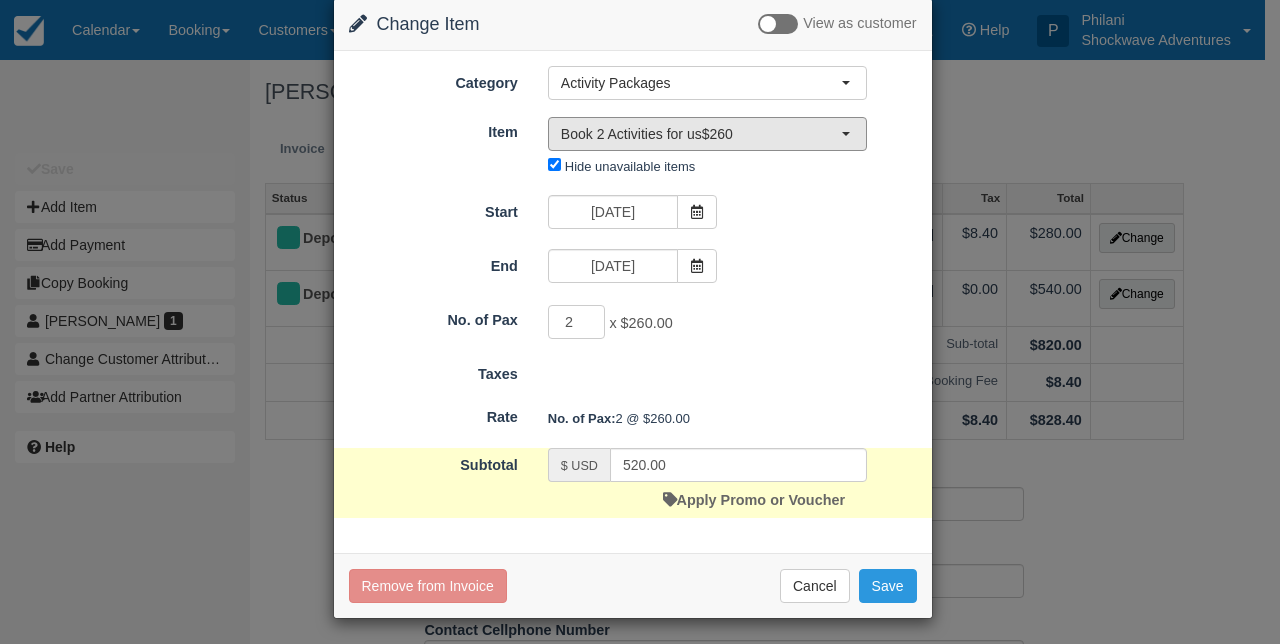 scroll, scrollTop: 37, scrollLeft: 0, axis: vertical 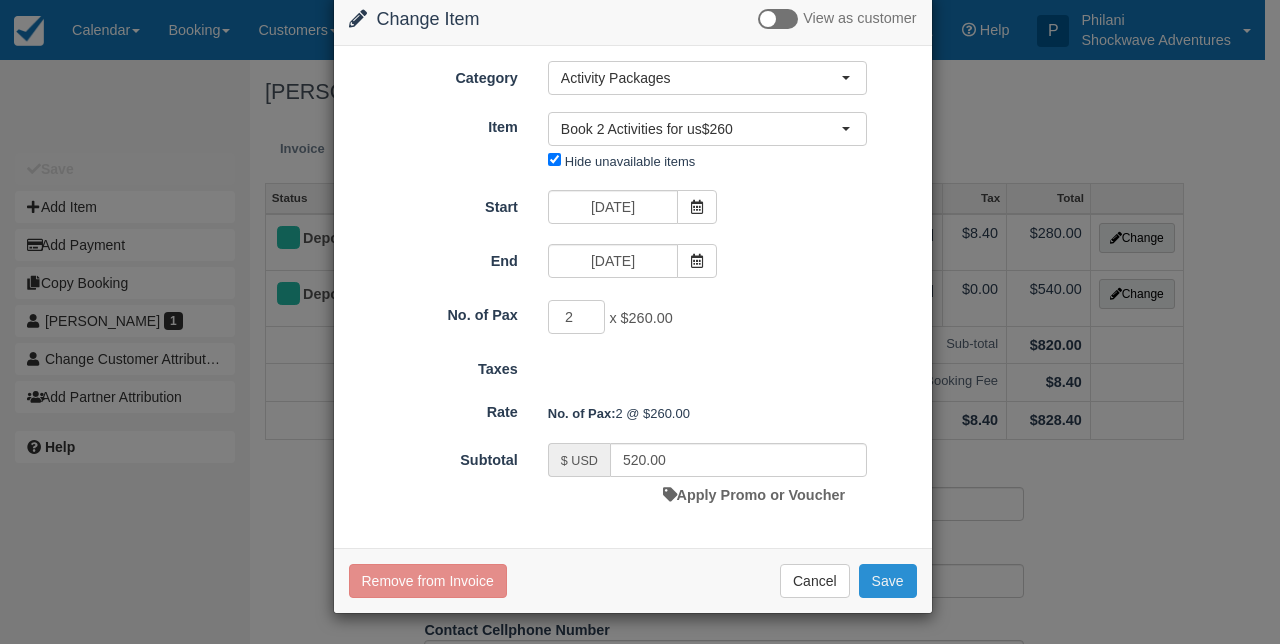 click on "Save" at bounding box center [888, 581] 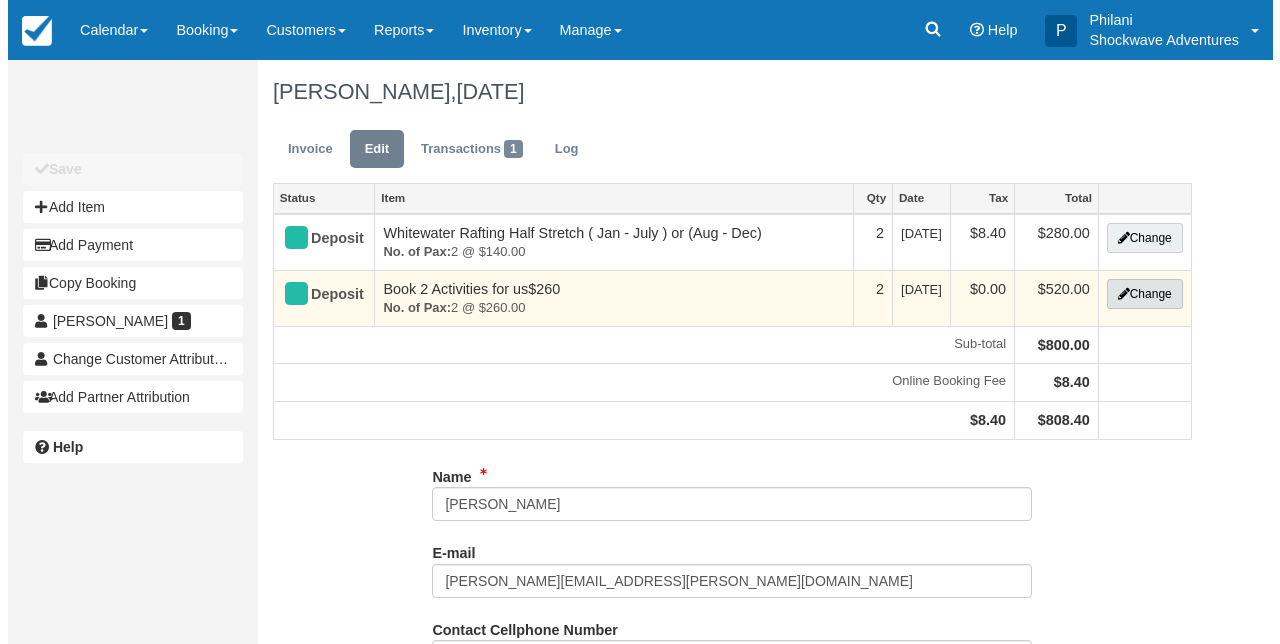 scroll, scrollTop: 0, scrollLeft: 0, axis: both 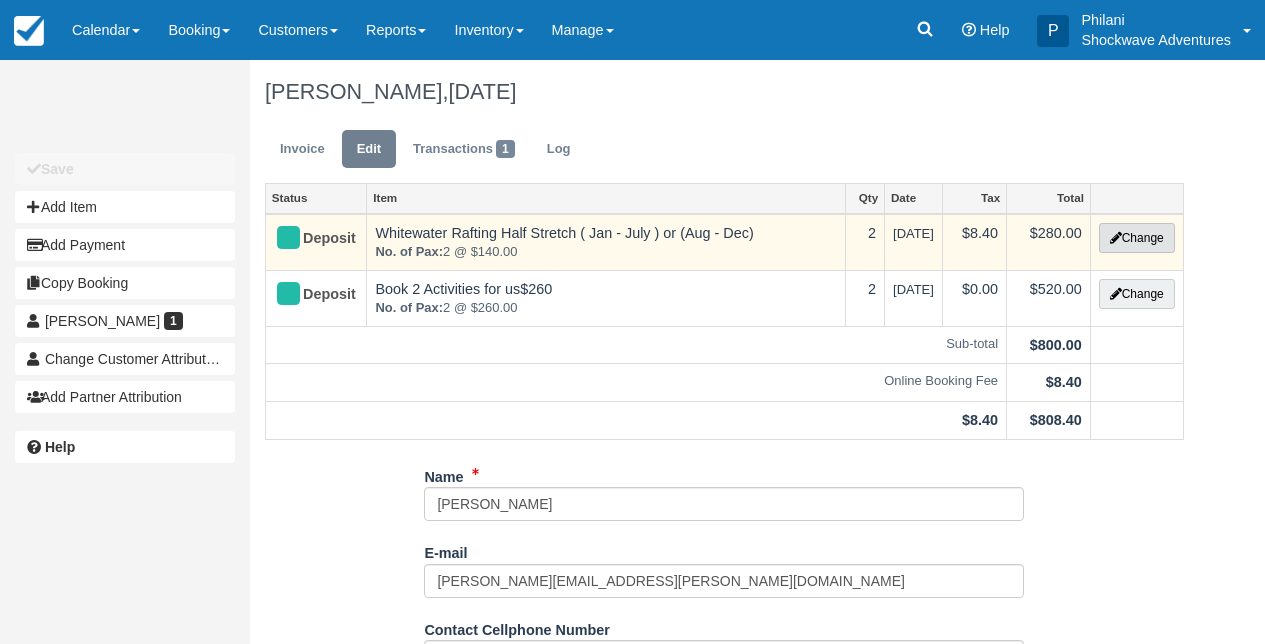 click on "Change" at bounding box center [1137, 238] 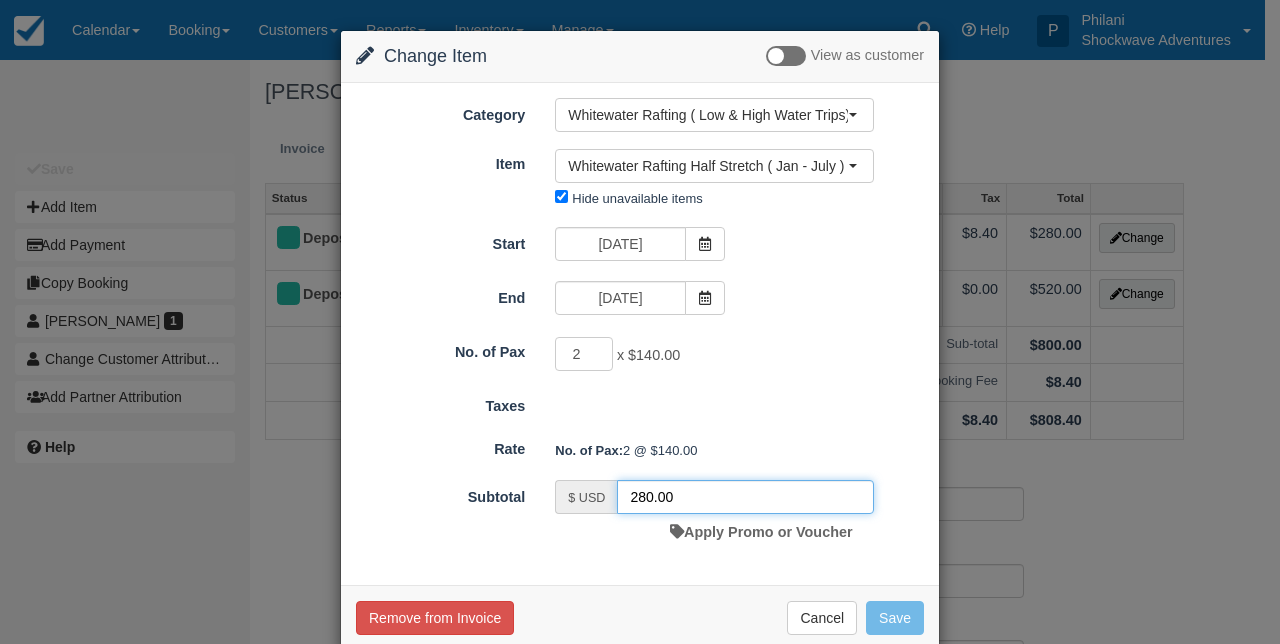 click on "280.00" at bounding box center [745, 497] 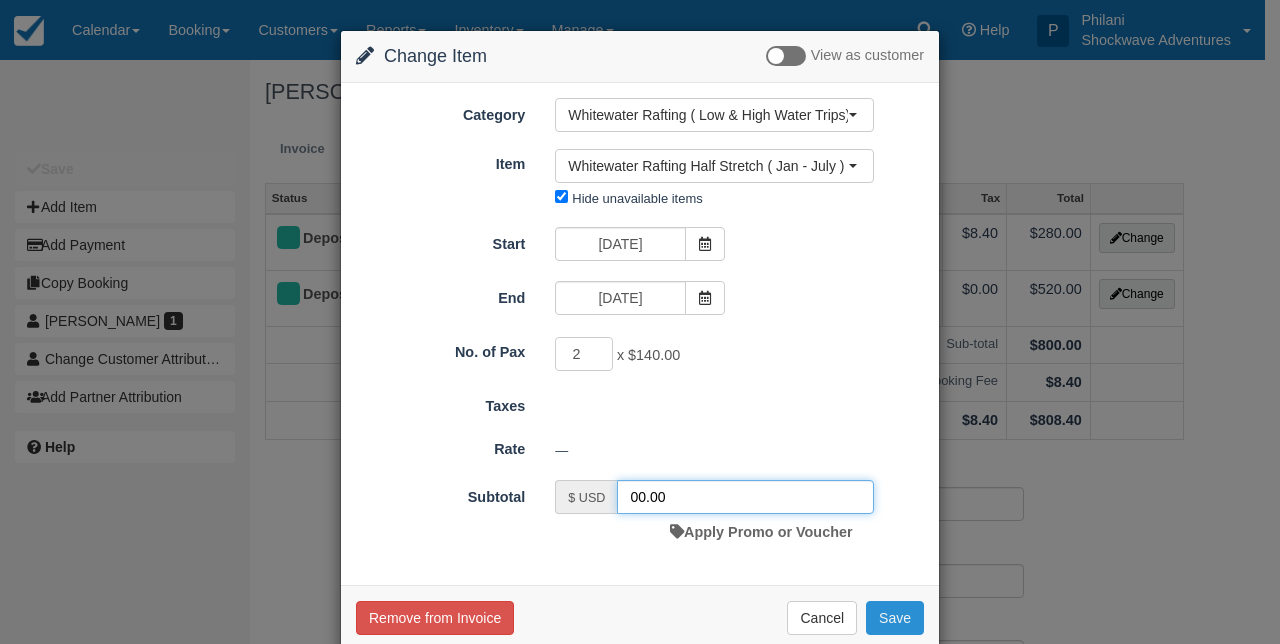 type on "00.00" 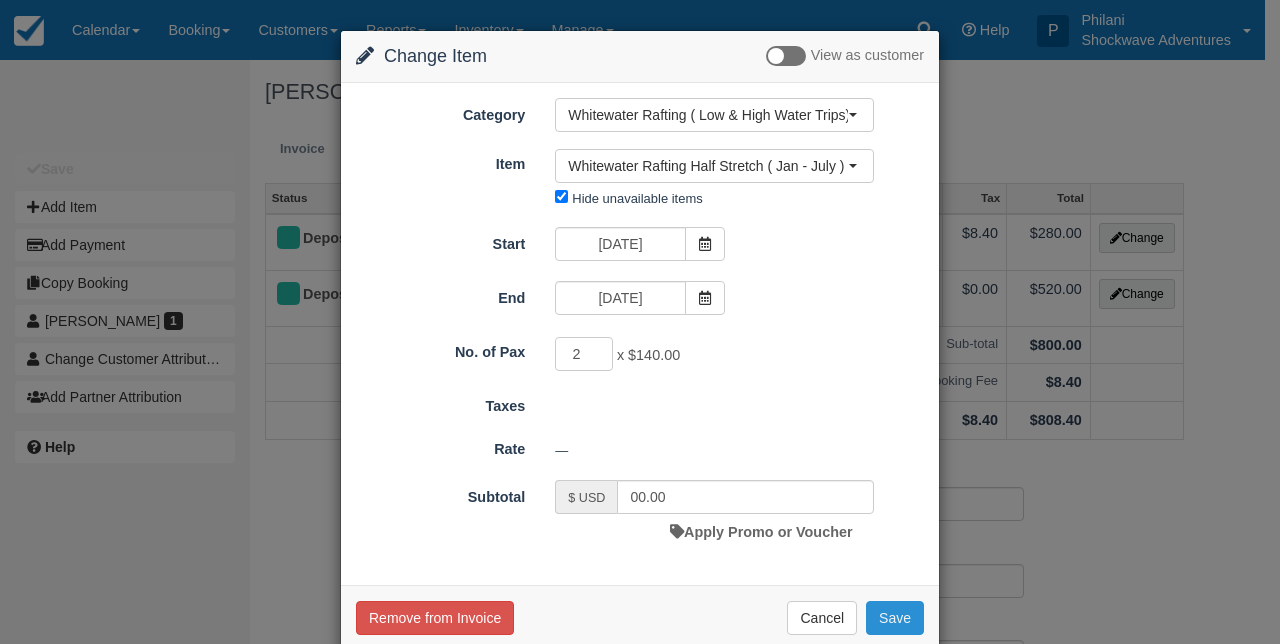 click on "Save" at bounding box center (895, 618) 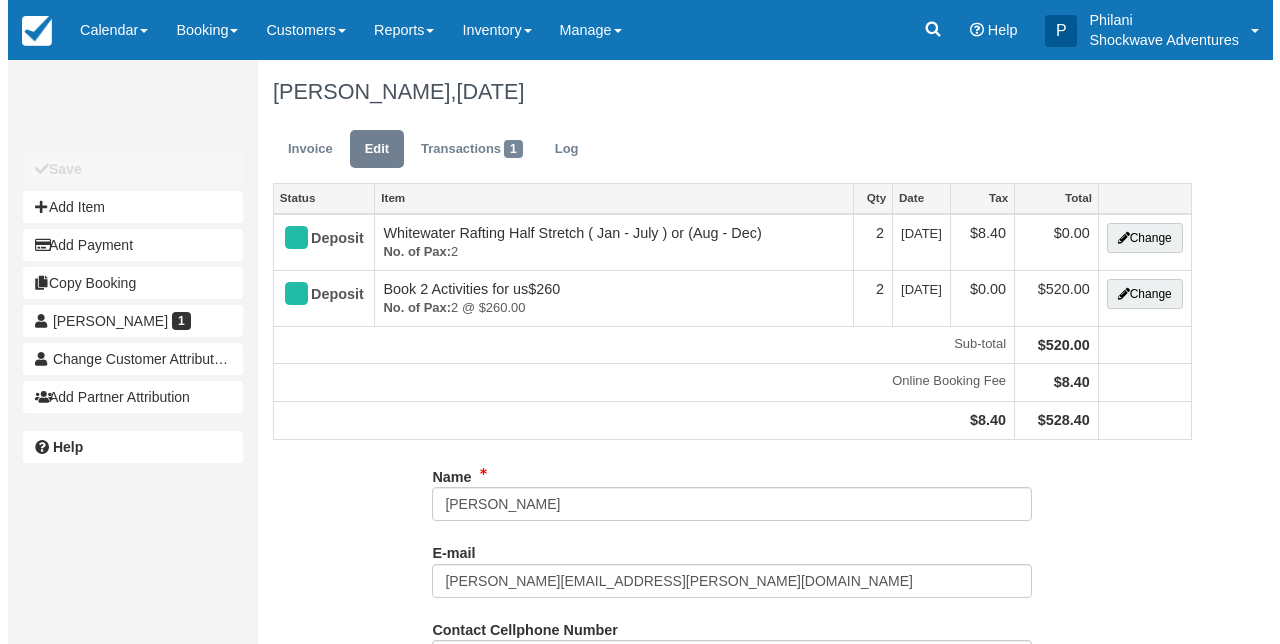 scroll, scrollTop: 0, scrollLeft: 0, axis: both 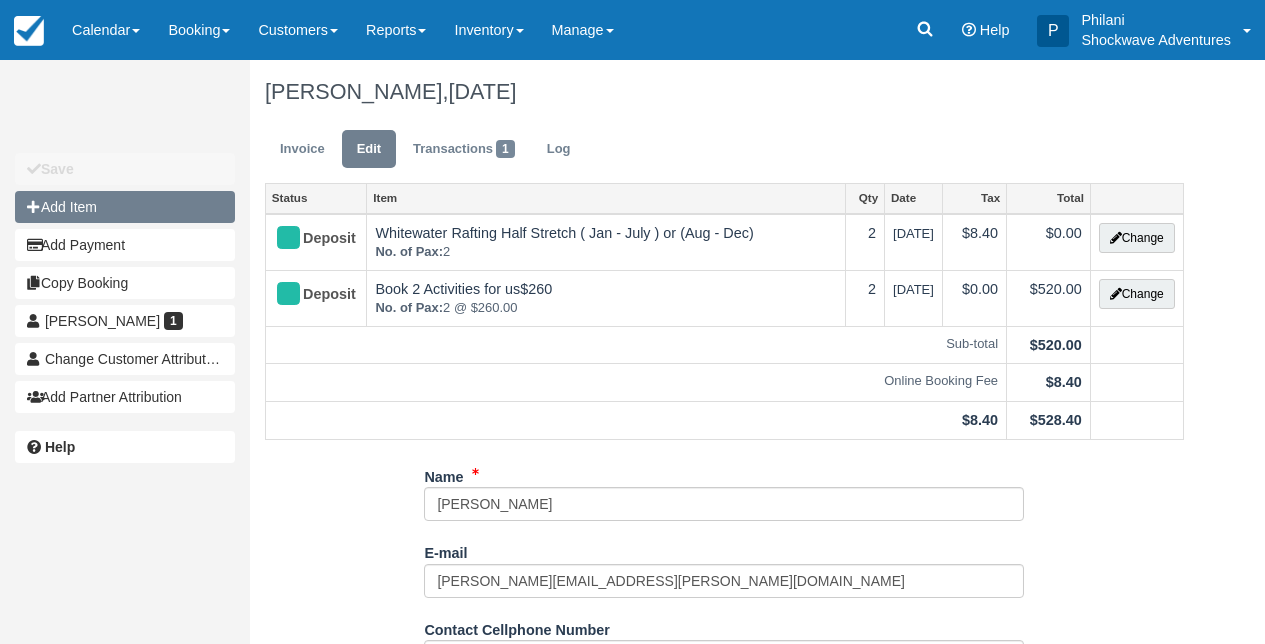 click on "Add Item" at bounding box center (125, 207) 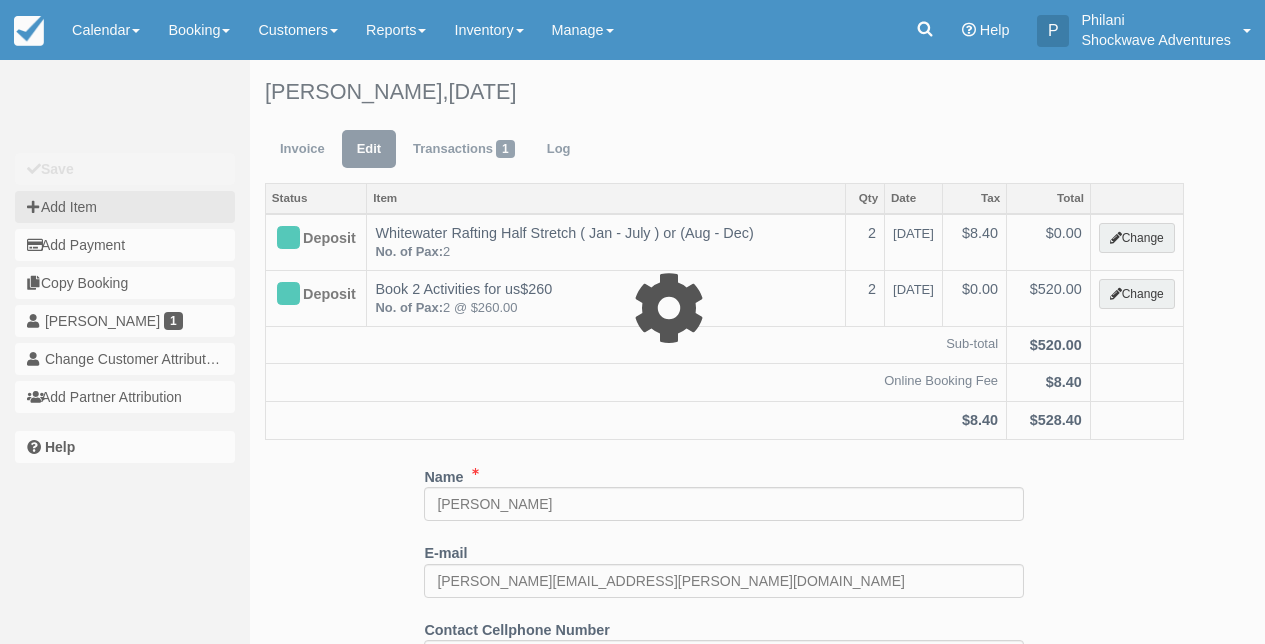 type on "0.00" 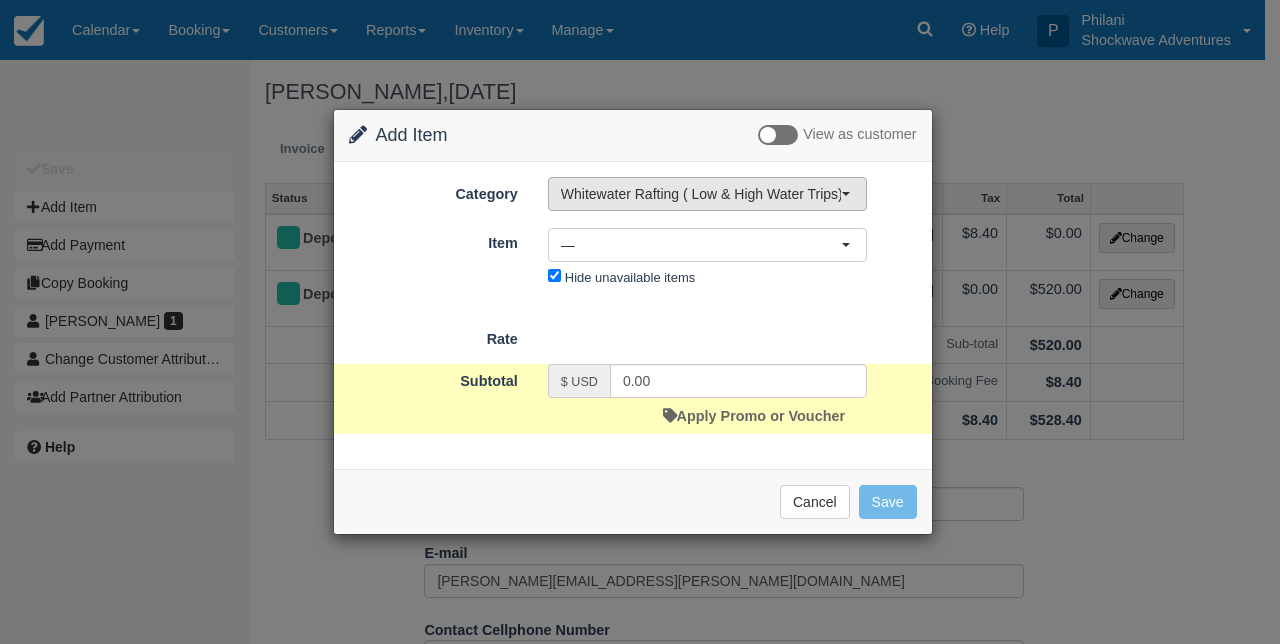 click on "Whitewater Rafting ( Low & High Water Trips)" at bounding box center (701, 194) 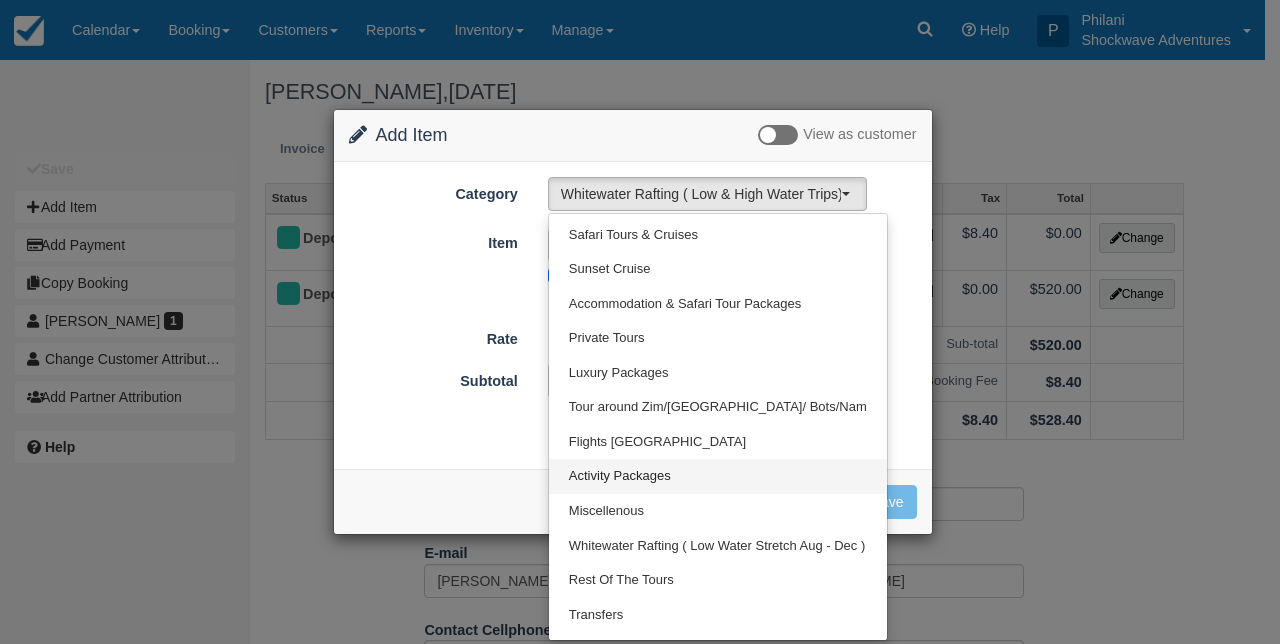 scroll, scrollTop: 119, scrollLeft: 0, axis: vertical 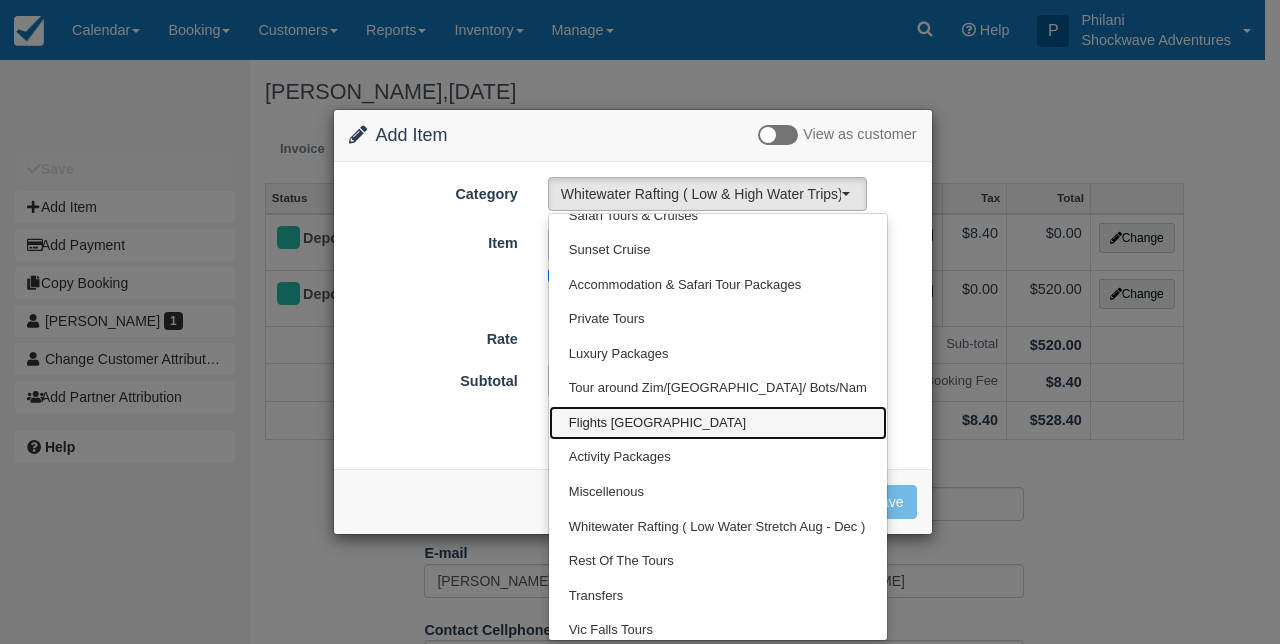 click on "Flights [GEOGRAPHIC_DATA]" at bounding box center [657, 423] 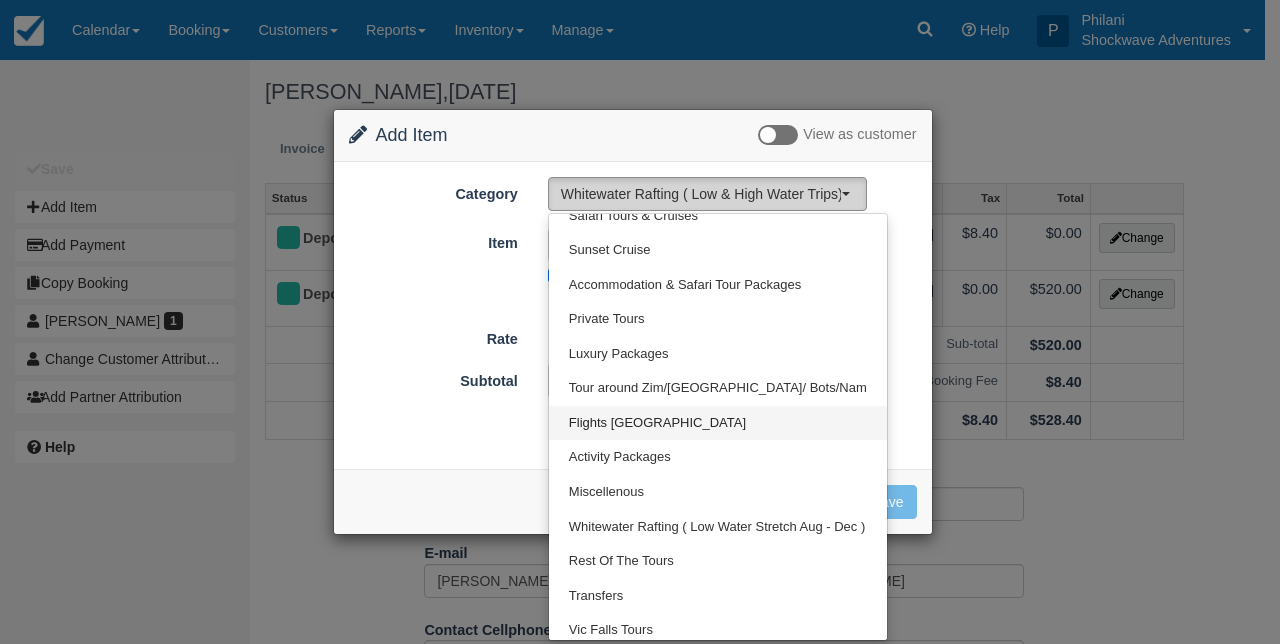 select on "17" 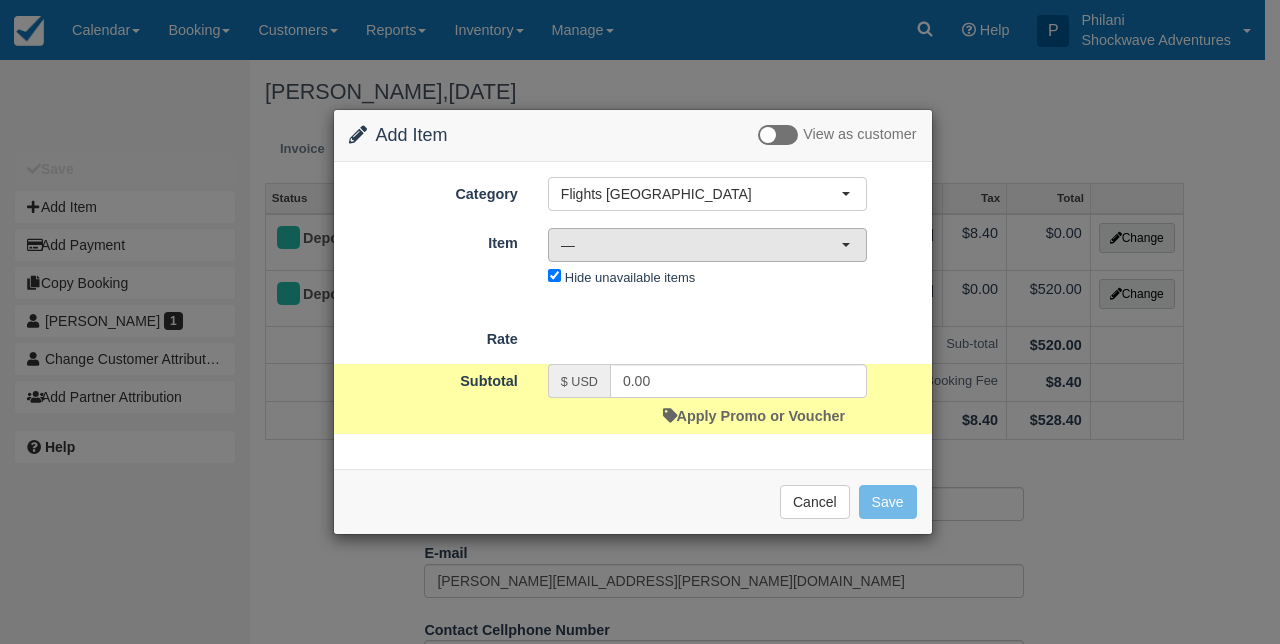 click on "—" at bounding box center (707, 245) 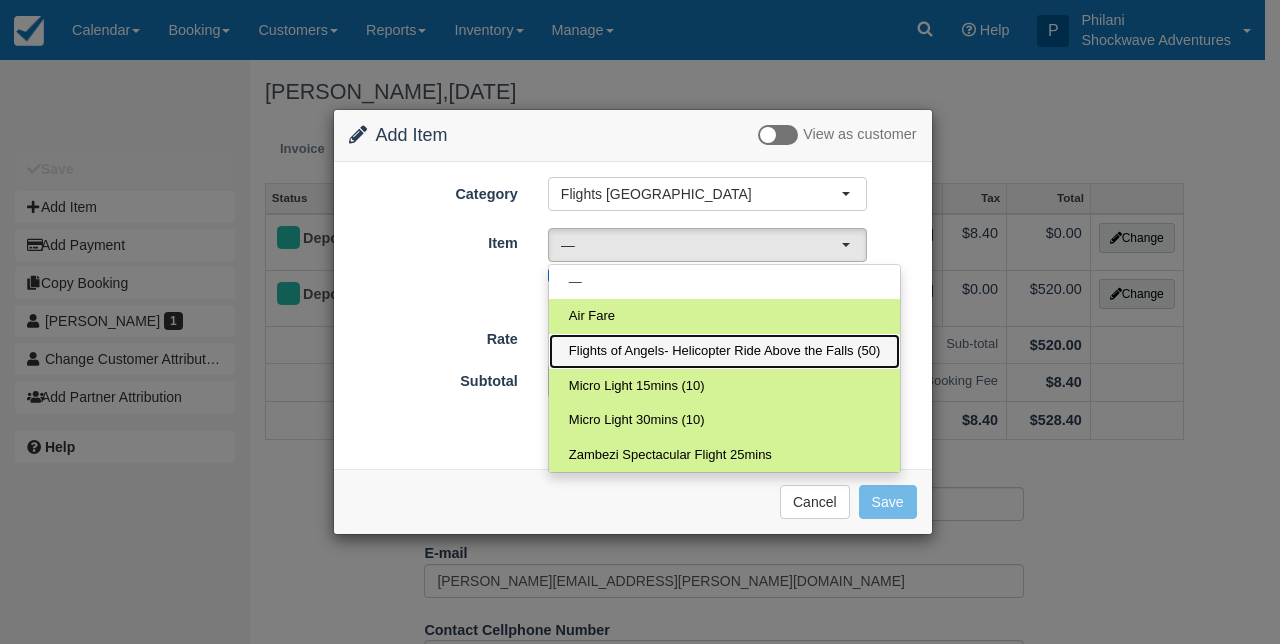 drag, startPoint x: 767, startPoint y: 349, endPoint x: 801, endPoint y: 359, distance: 35.44009 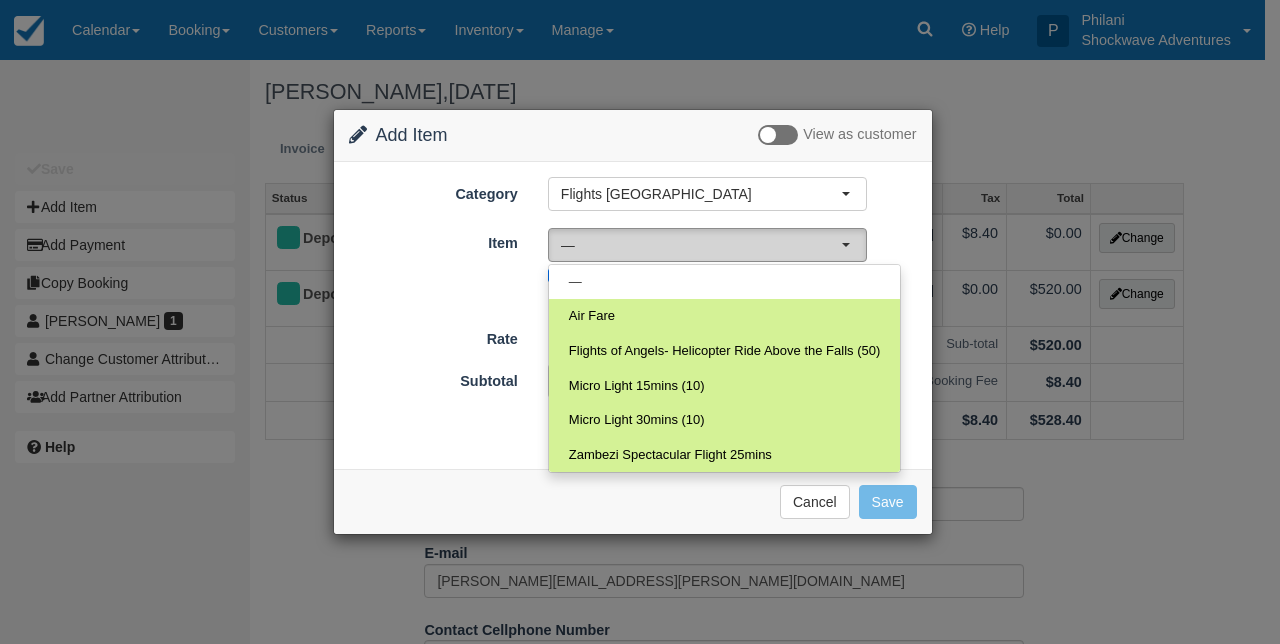 select on "13" 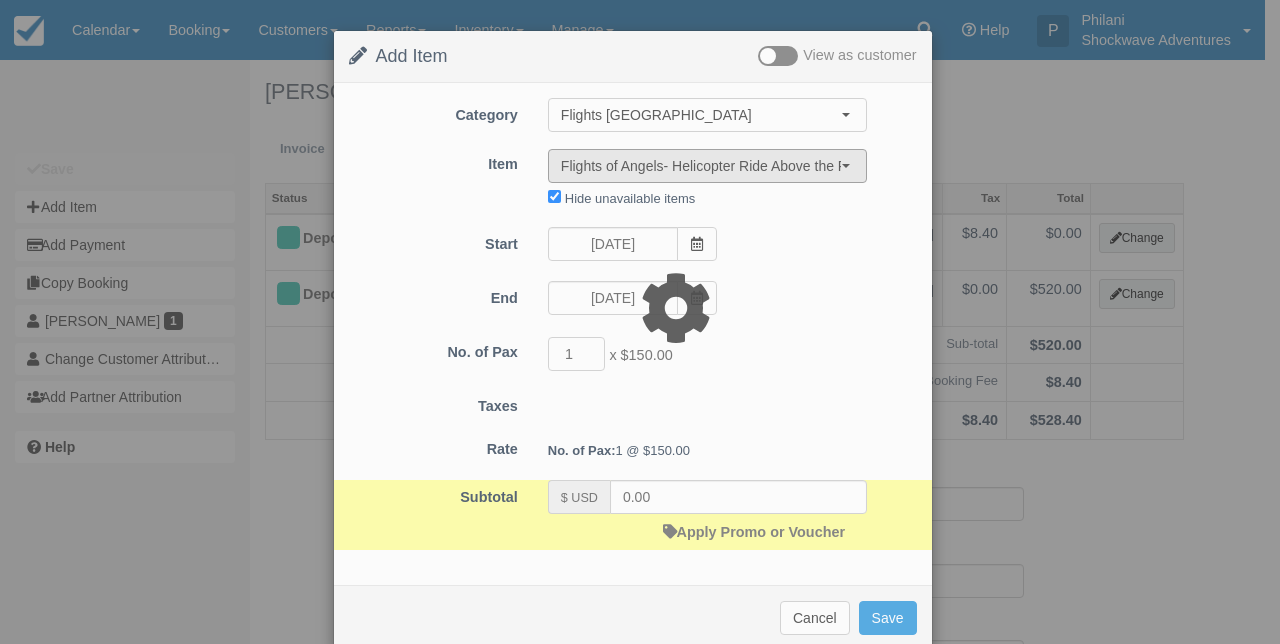 type on "150.00" 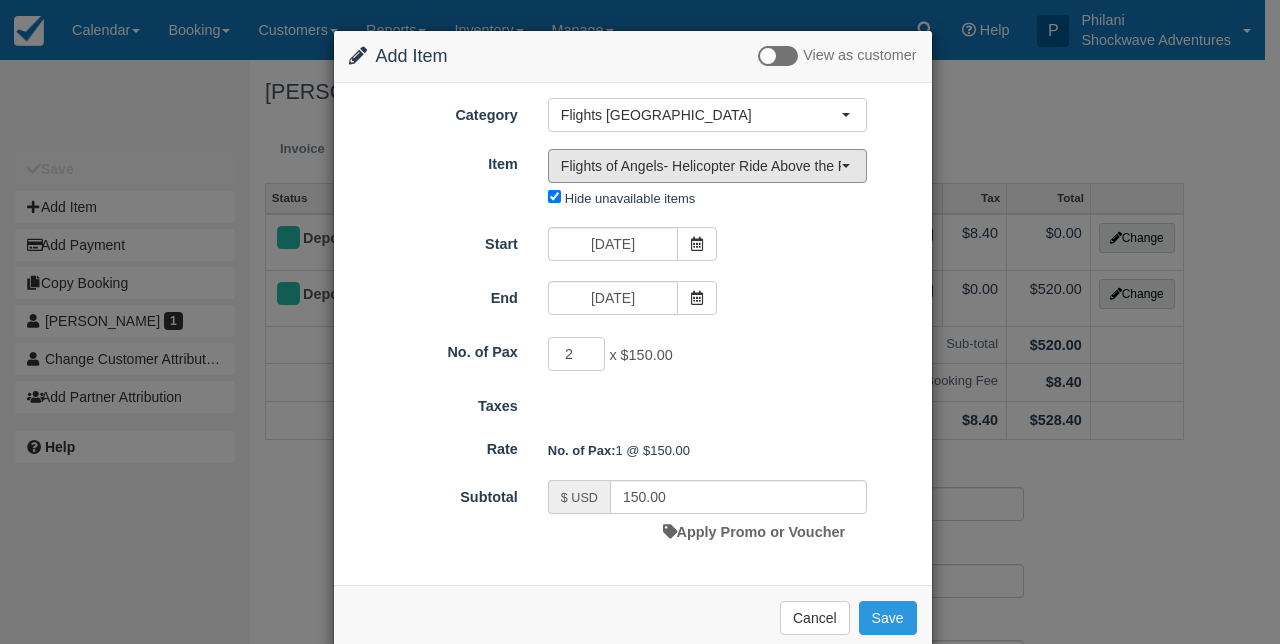 type on "2" 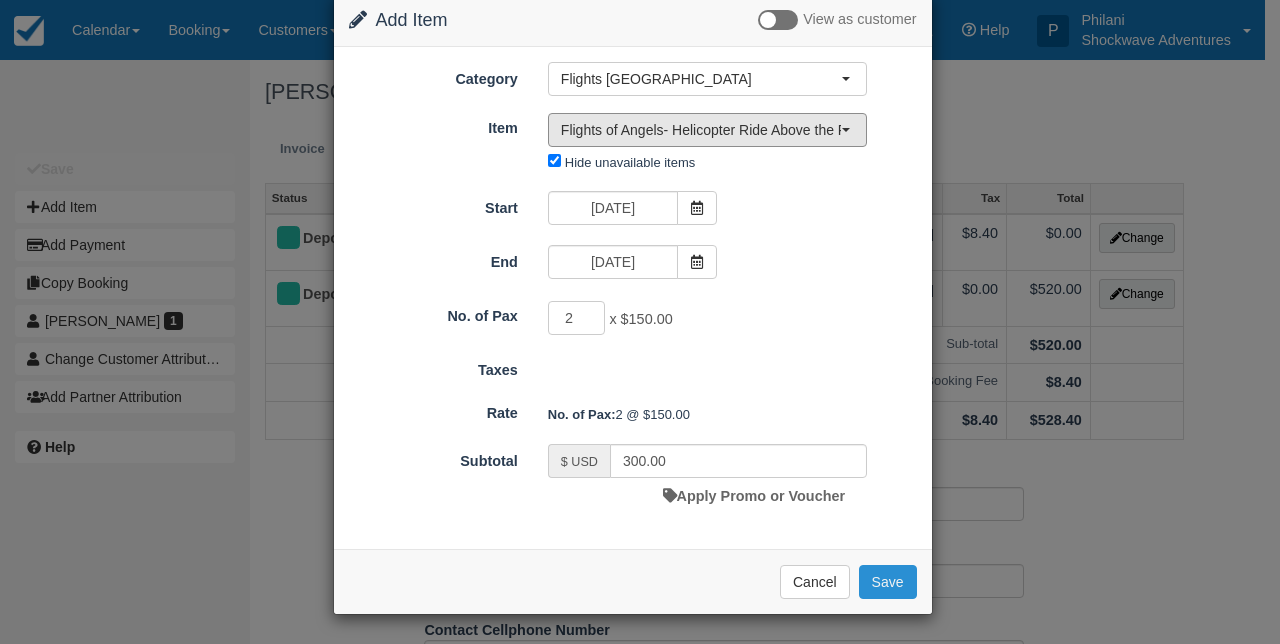 scroll, scrollTop: 37, scrollLeft: 0, axis: vertical 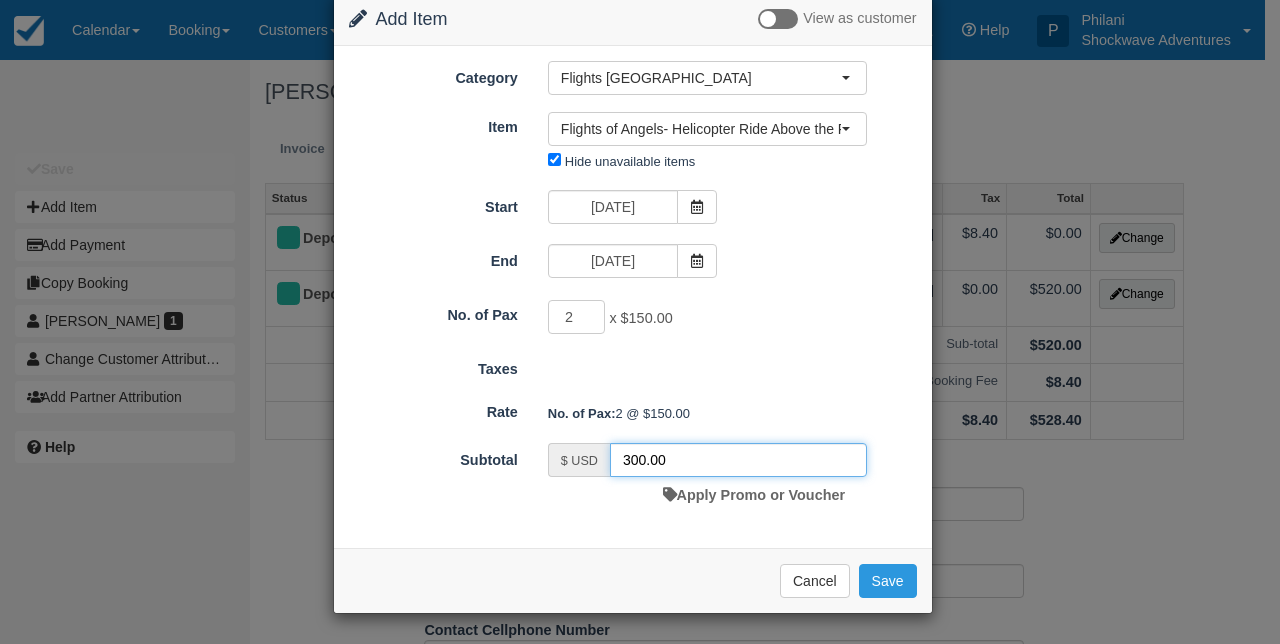 drag, startPoint x: 636, startPoint y: 463, endPoint x: 649, endPoint y: 471, distance: 15.264338 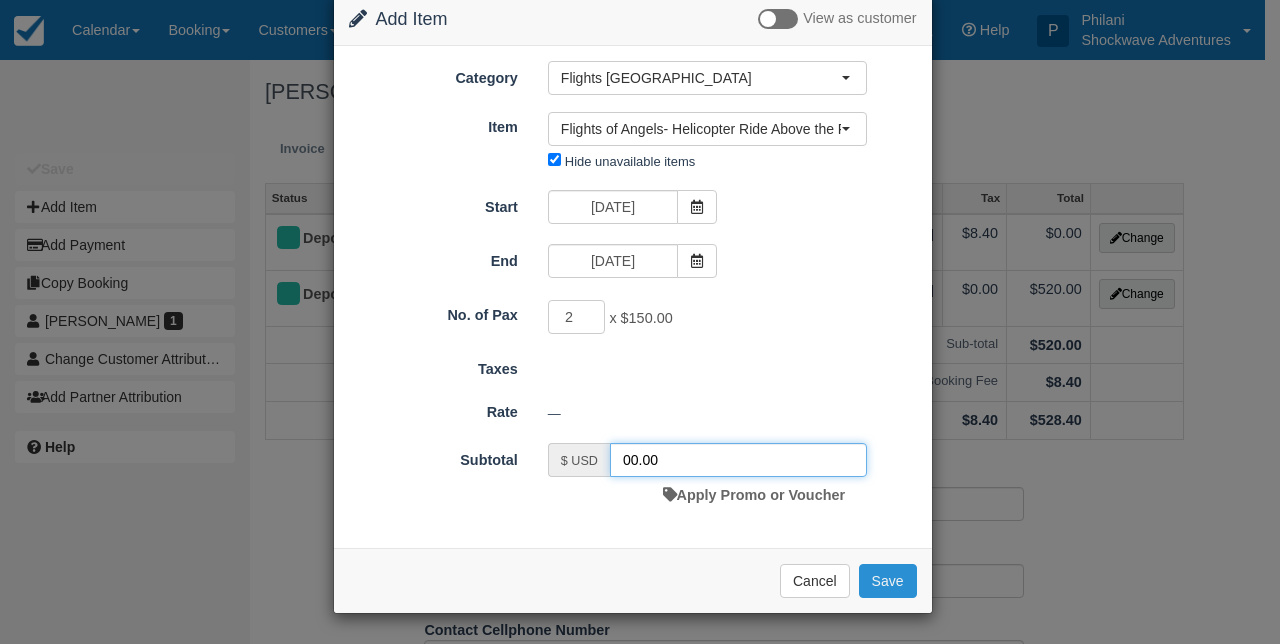 type on "00.00" 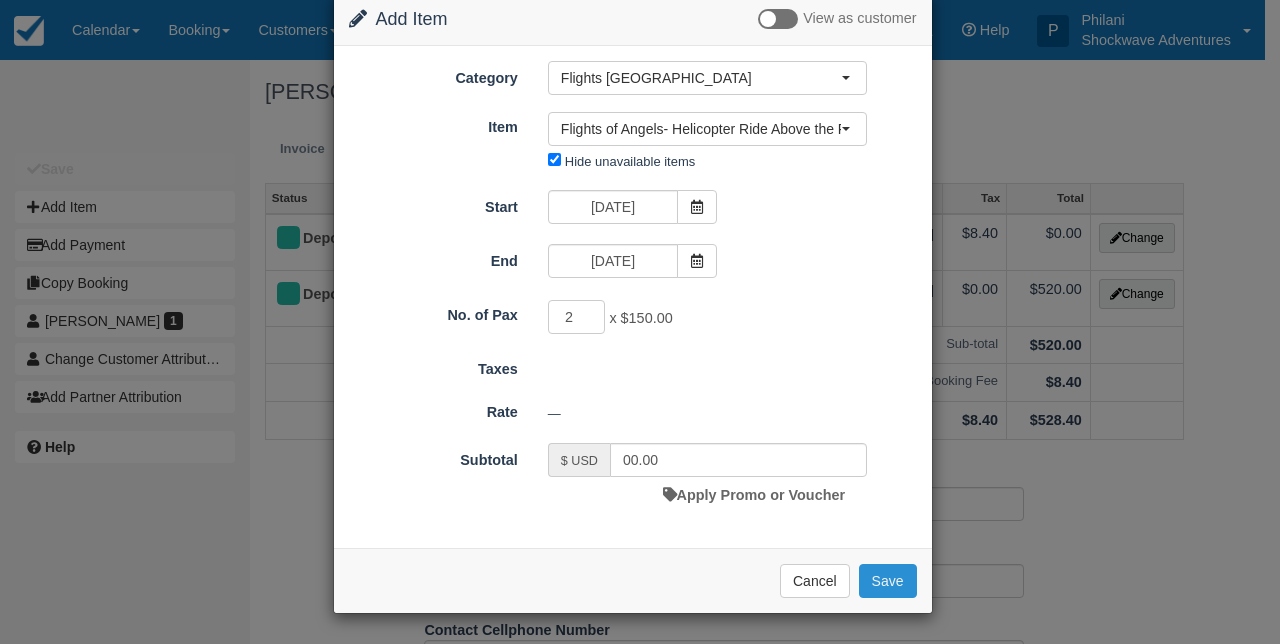 click on "Save" at bounding box center [888, 581] 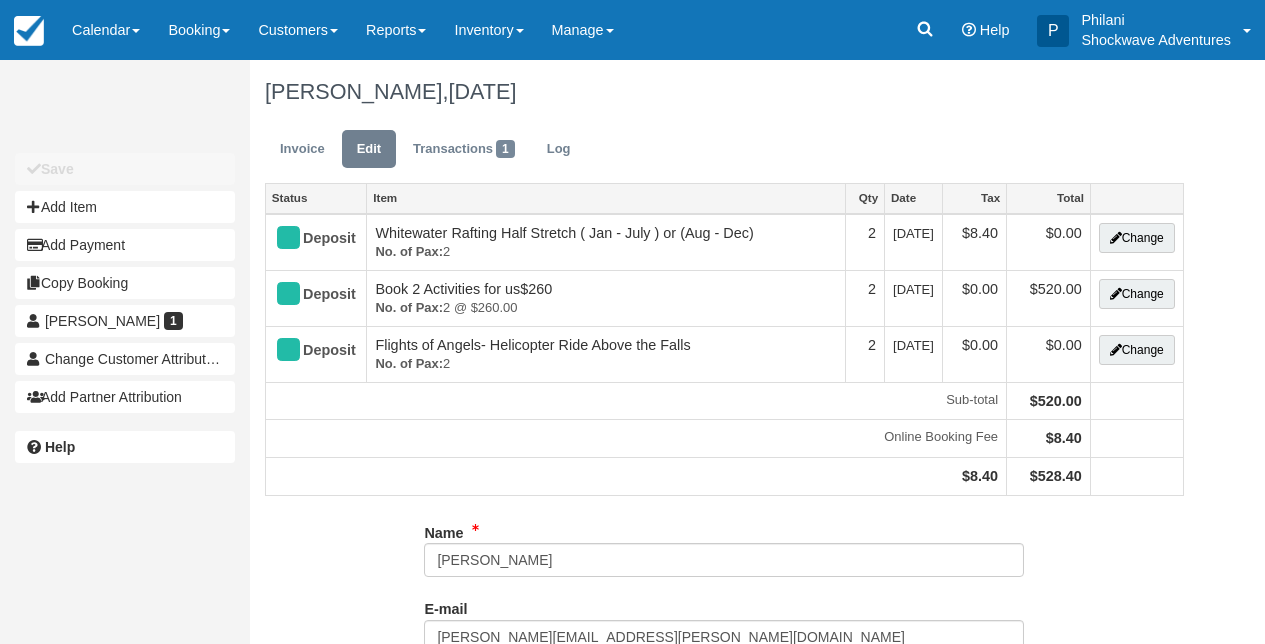click on "Invoice" at bounding box center [302, 149] 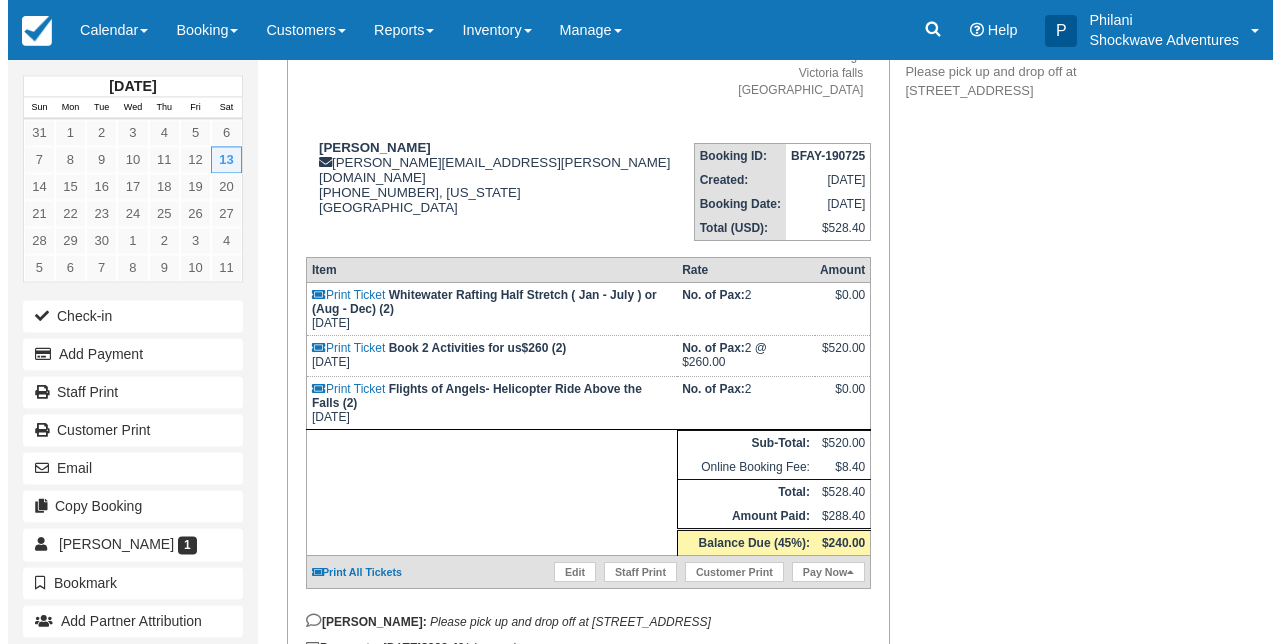 scroll, scrollTop: 240, scrollLeft: 0, axis: vertical 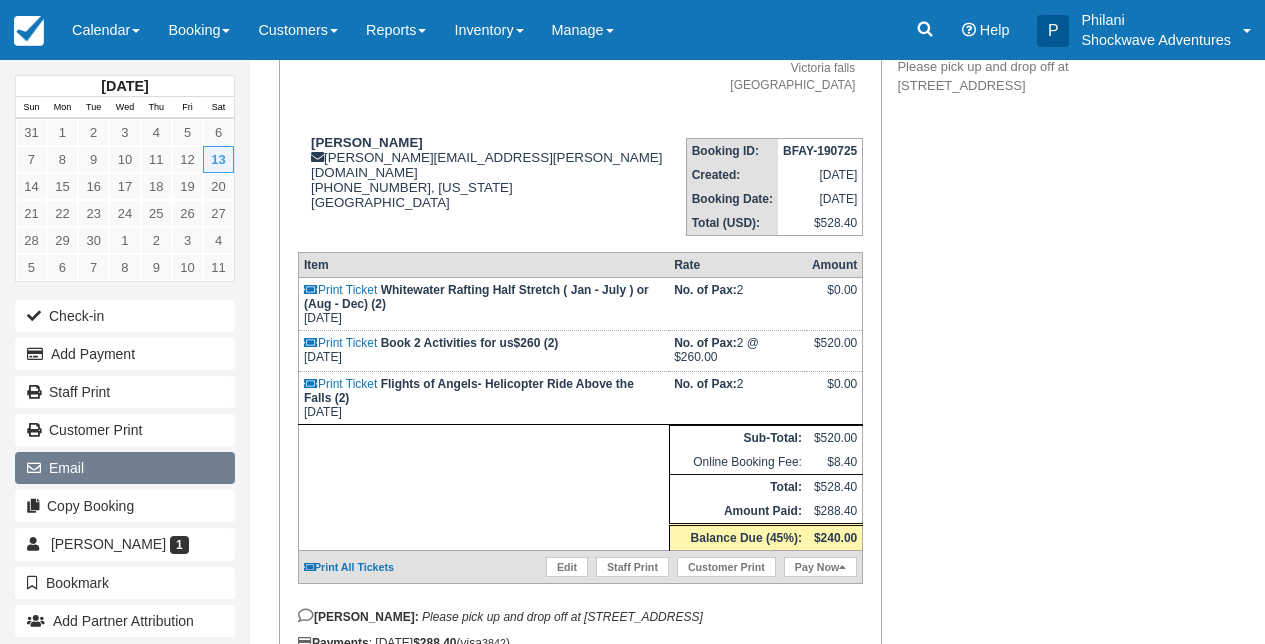 drag, startPoint x: 167, startPoint y: 477, endPoint x: 194, endPoint y: 468, distance: 28.460499 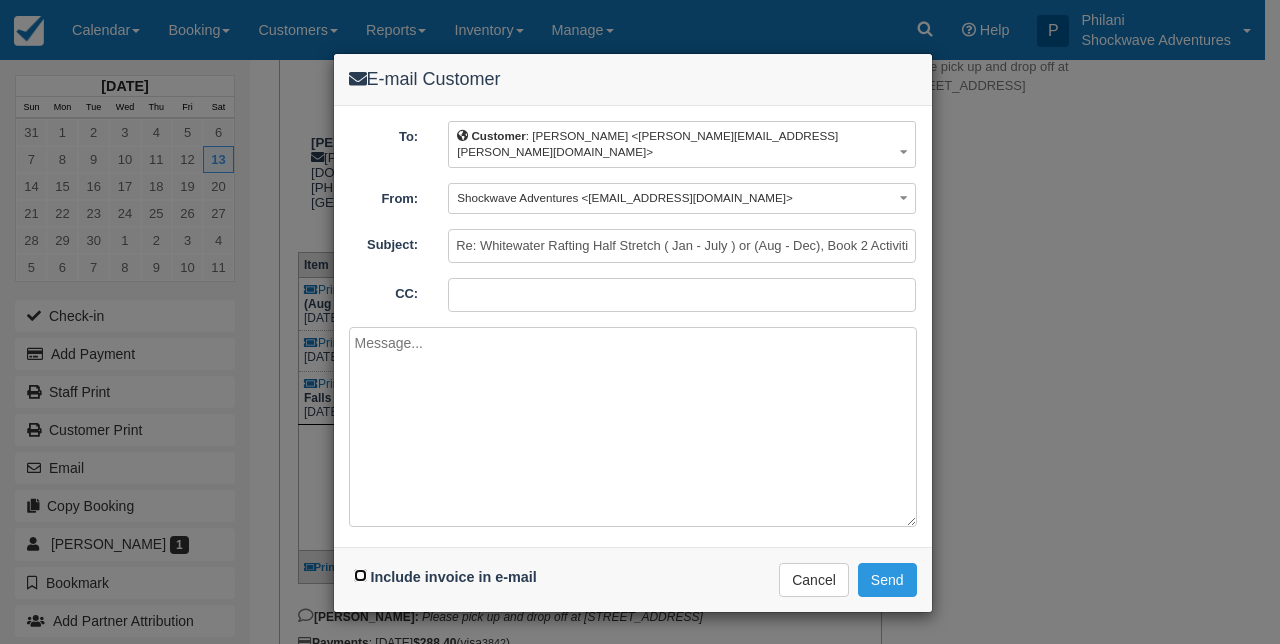 click on "Include invoice in e-mail" at bounding box center [360, 575] 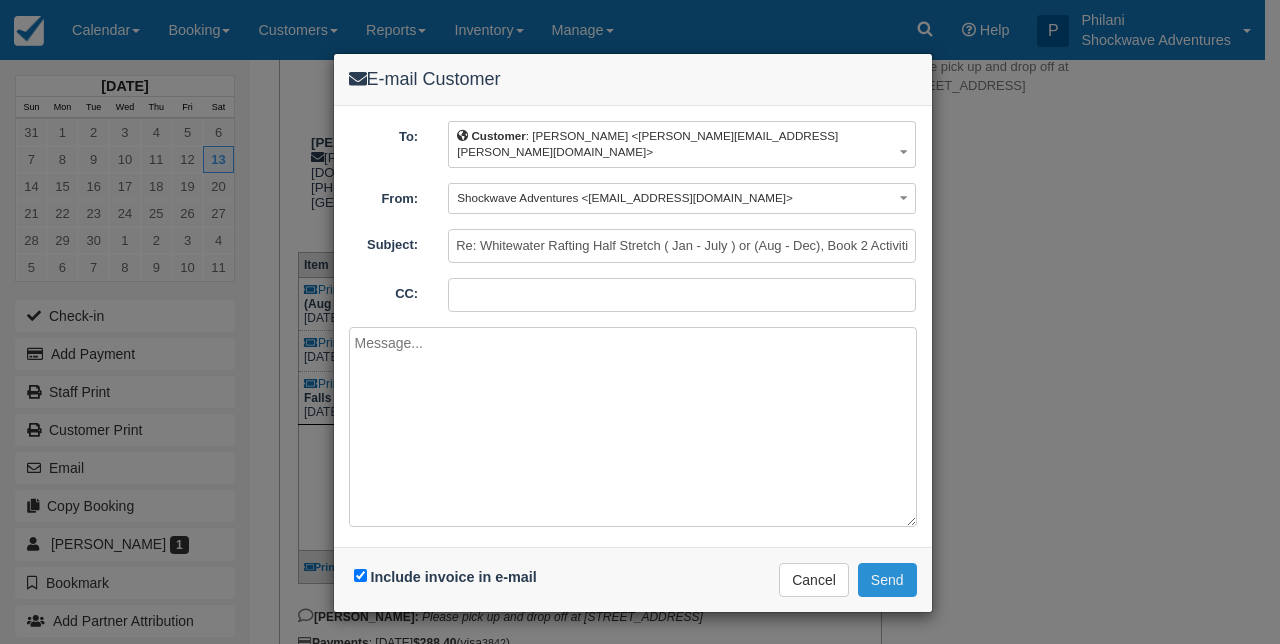 drag, startPoint x: 885, startPoint y: 558, endPoint x: 1019, endPoint y: 635, distance: 154.54773 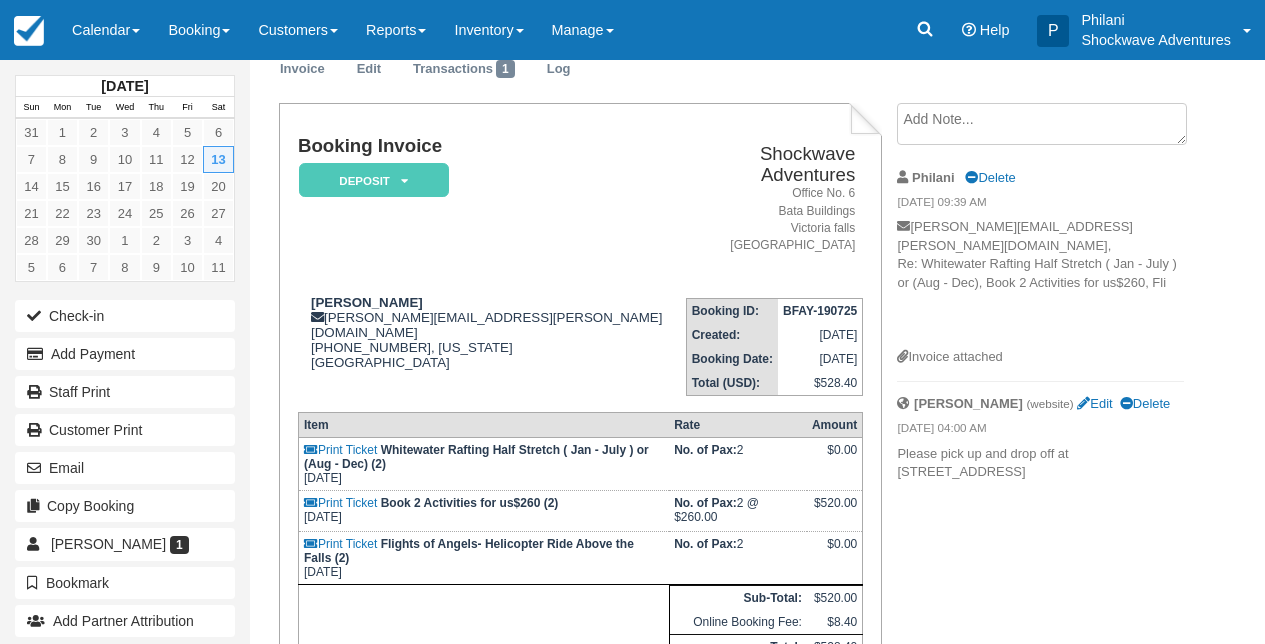 scroll, scrollTop: 80, scrollLeft: 0, axis: vertical 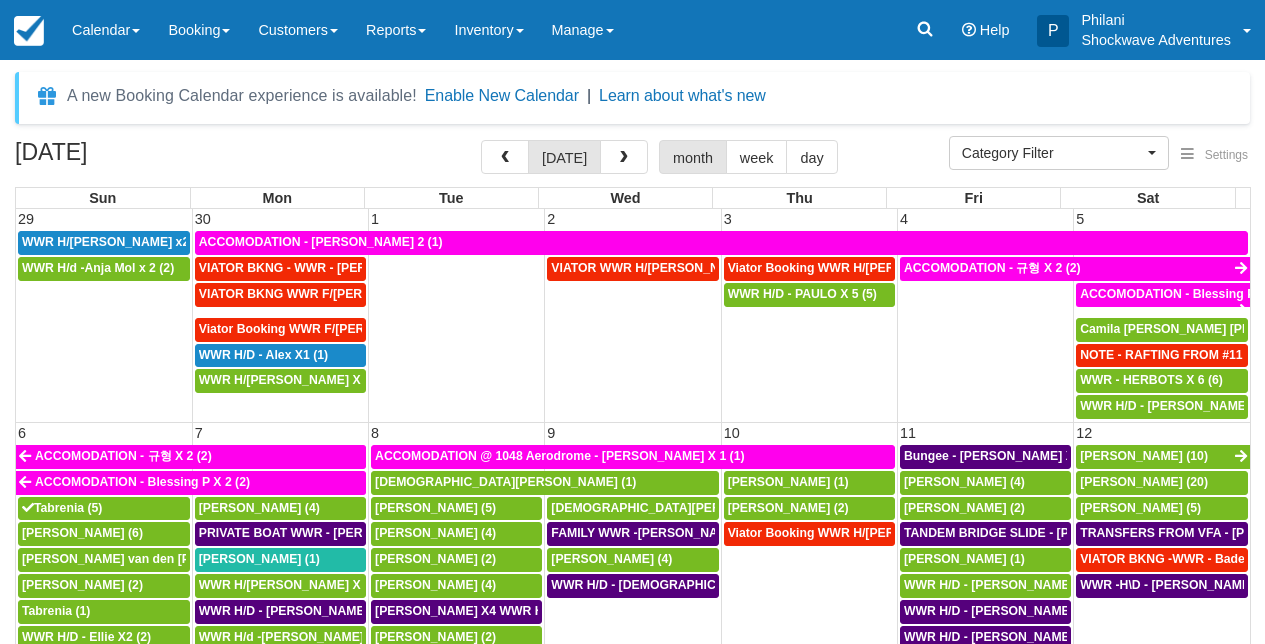 select 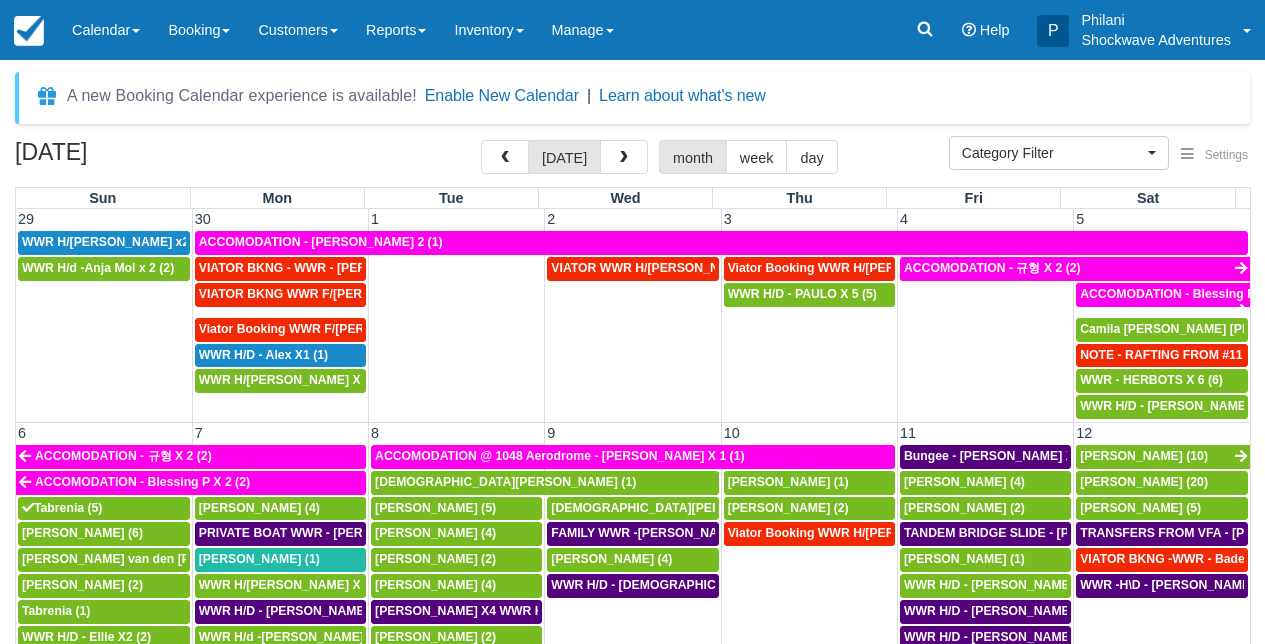 scroll, scrollTop: 432, scrollLeft: 0, axis: vertical 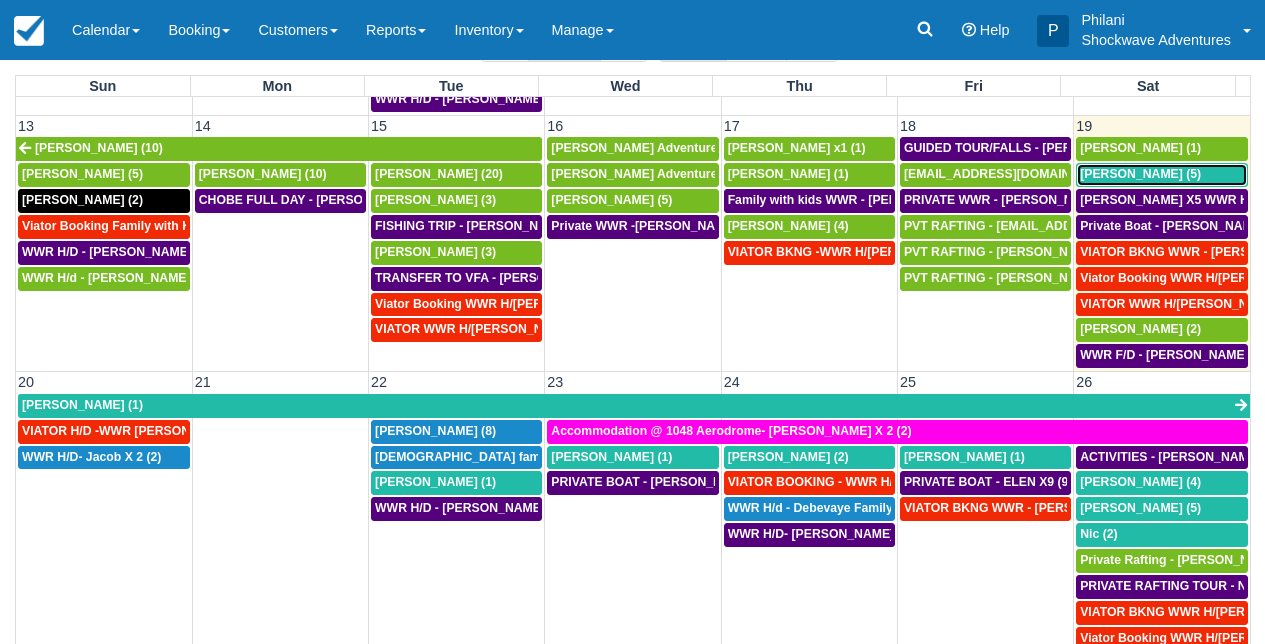 click on "Nicole Brown (5)" at bounding box center [1140, 174] 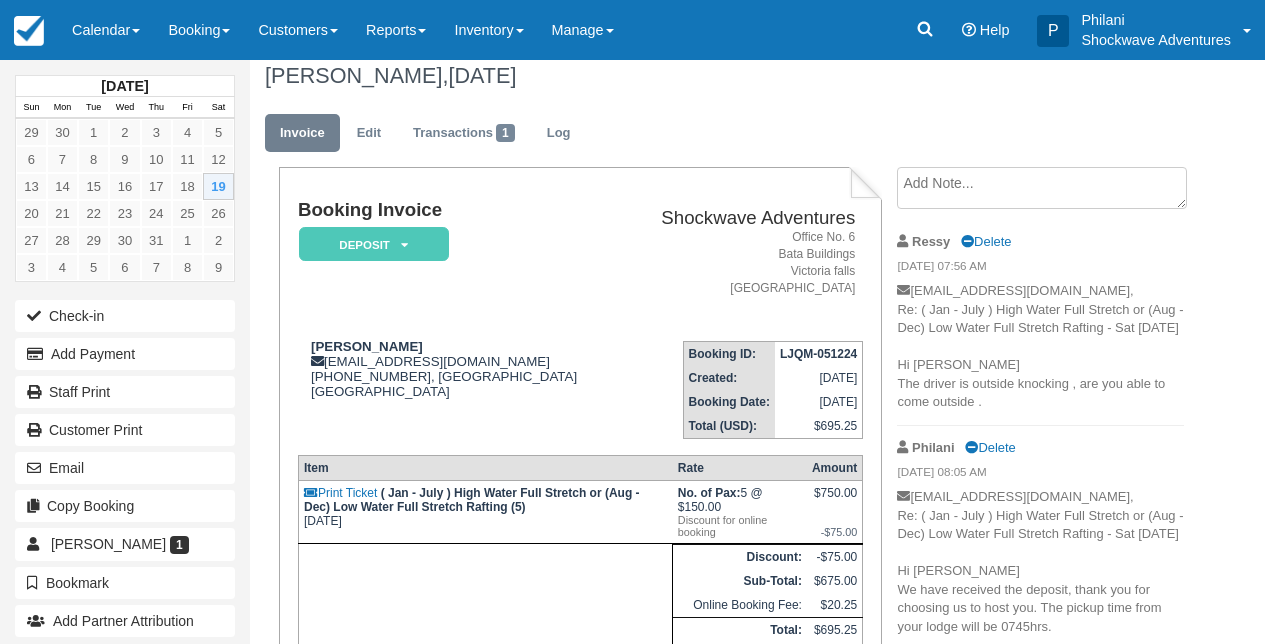 scroll, scrollTop: 0, scrollLeft: 0, axis: both 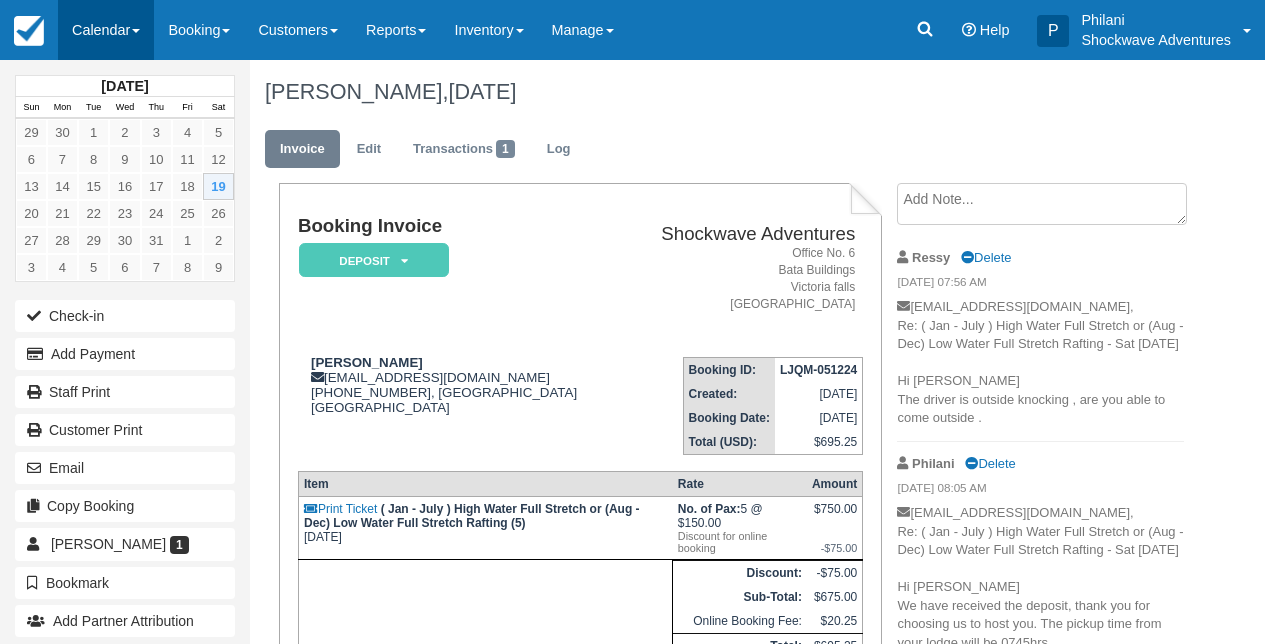 click on "Calendar" at bounding box center [106, 30] 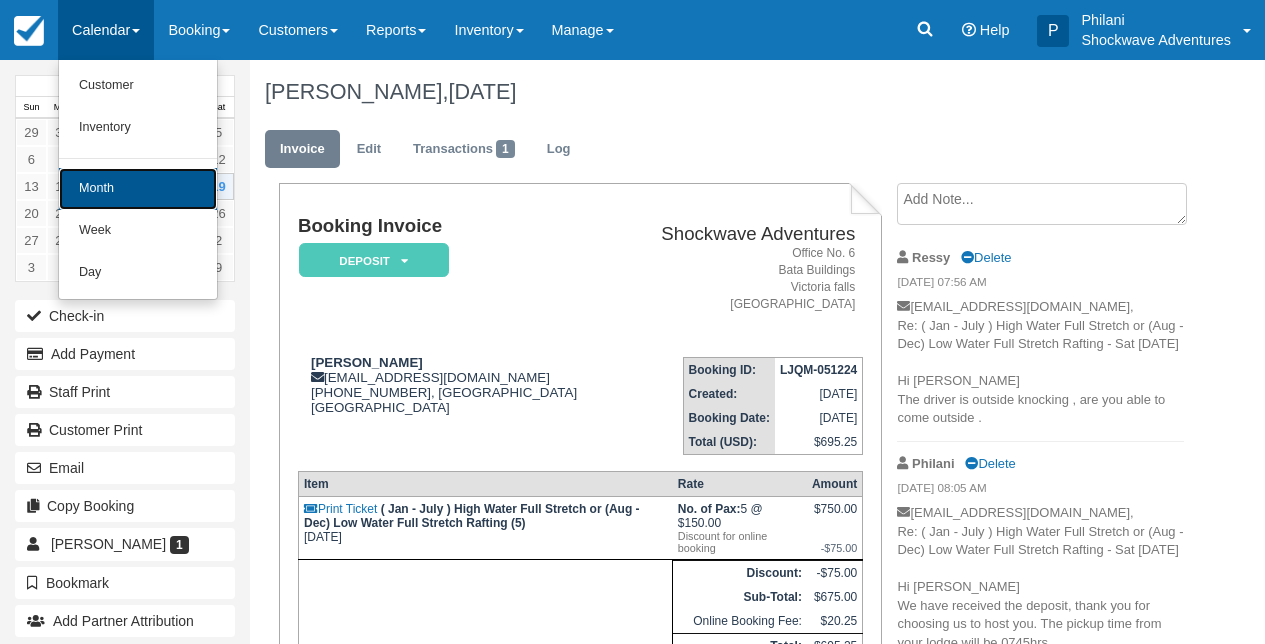 click on "Month" at bounding box center [138, 189] 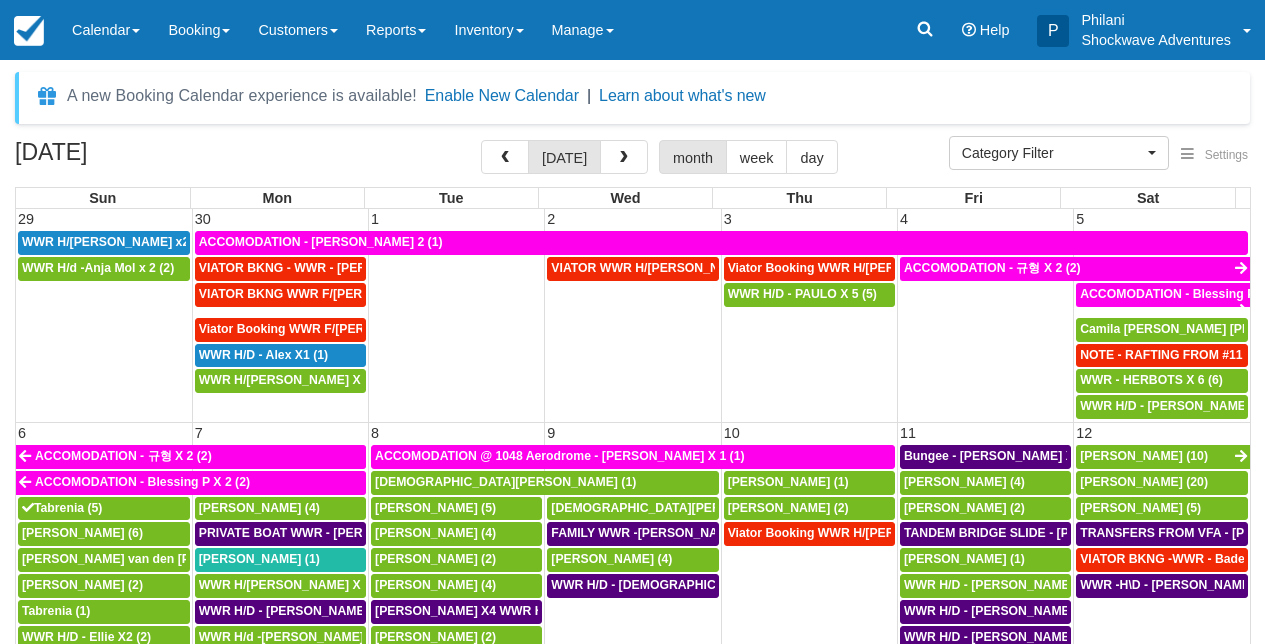 select 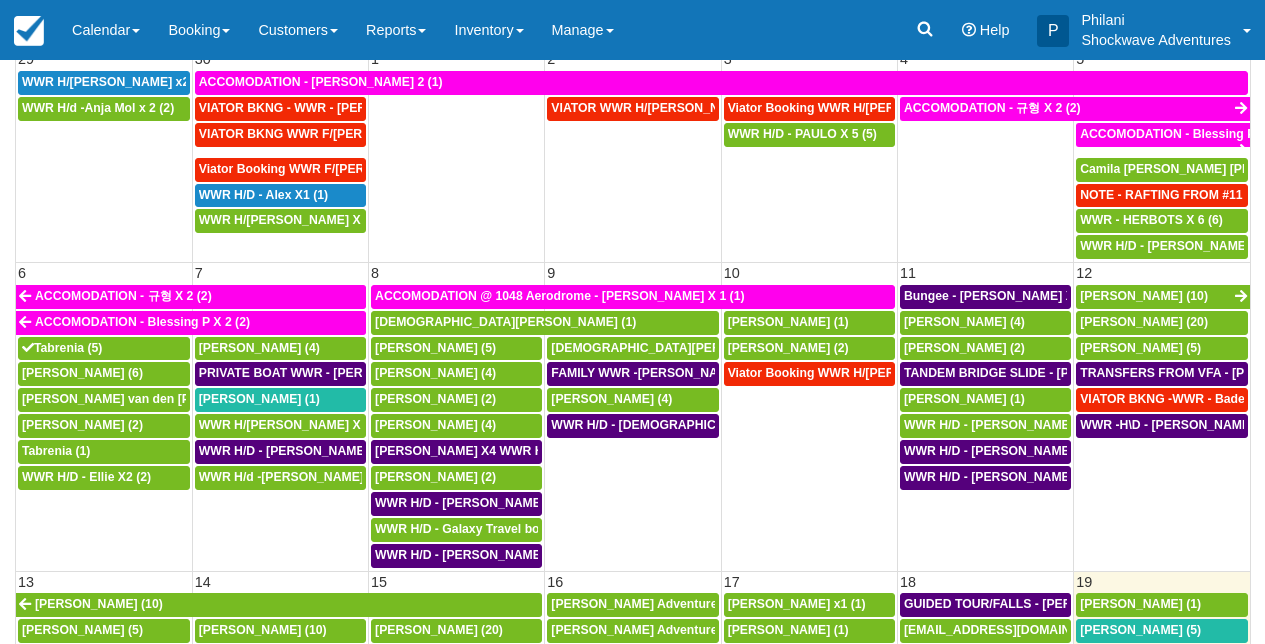 scroll, scrollTop: 160, scrollLeft: 0, axis: vertical 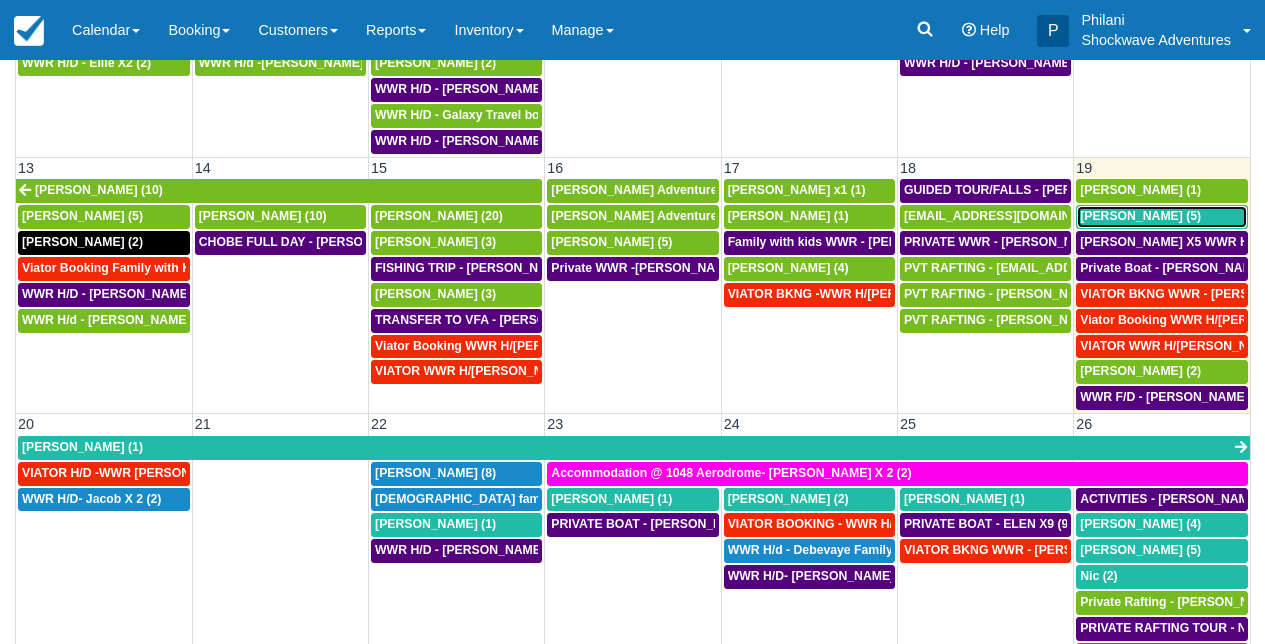 click on "Nicole Brown (5)" at bounding box center [1162, 217] 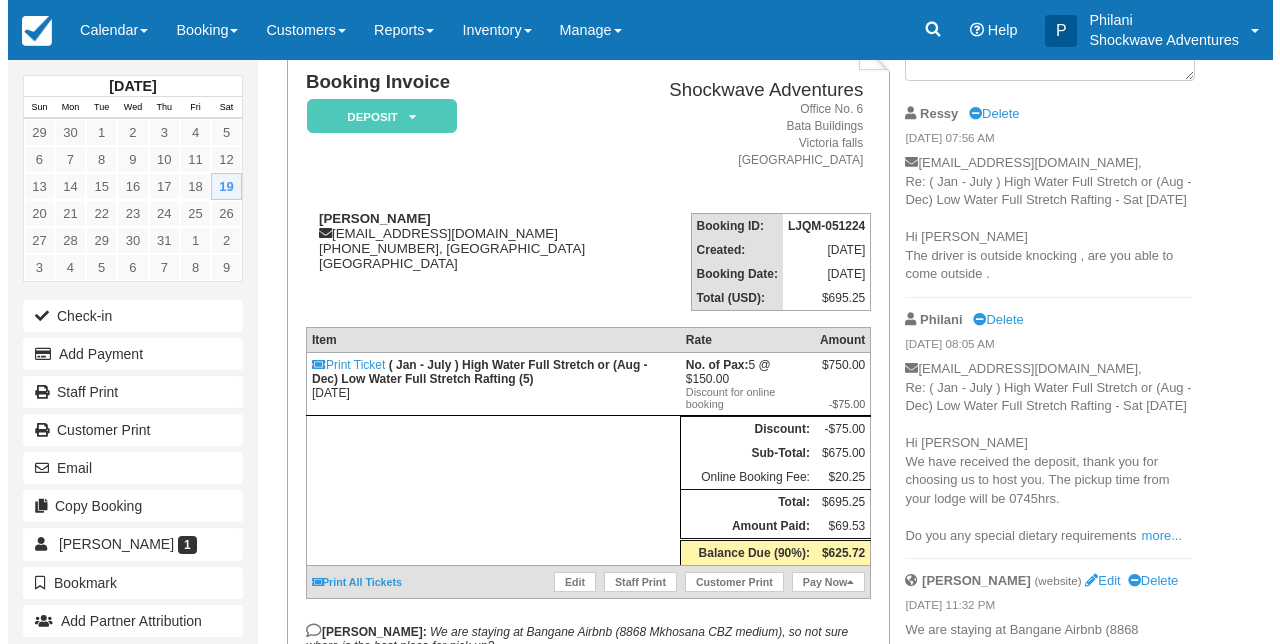 scroll, scrollTop: 144, scrollLeft: 0, axis: vertical 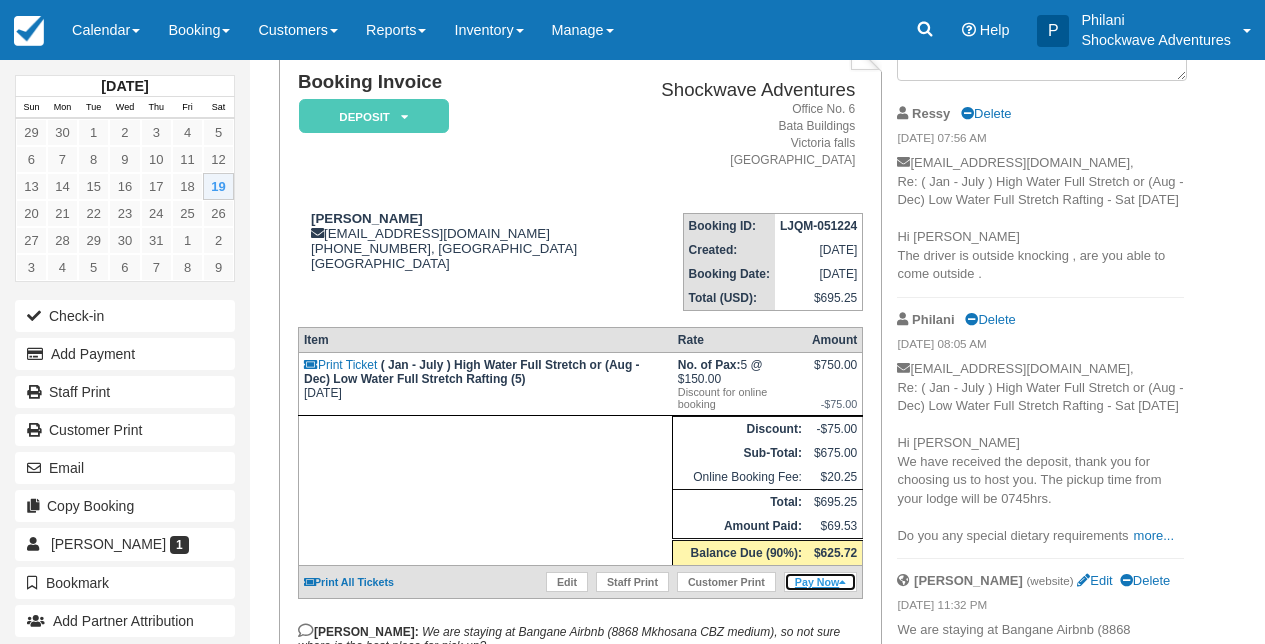 click on "Pay Now" at bounding box center [820, 582] 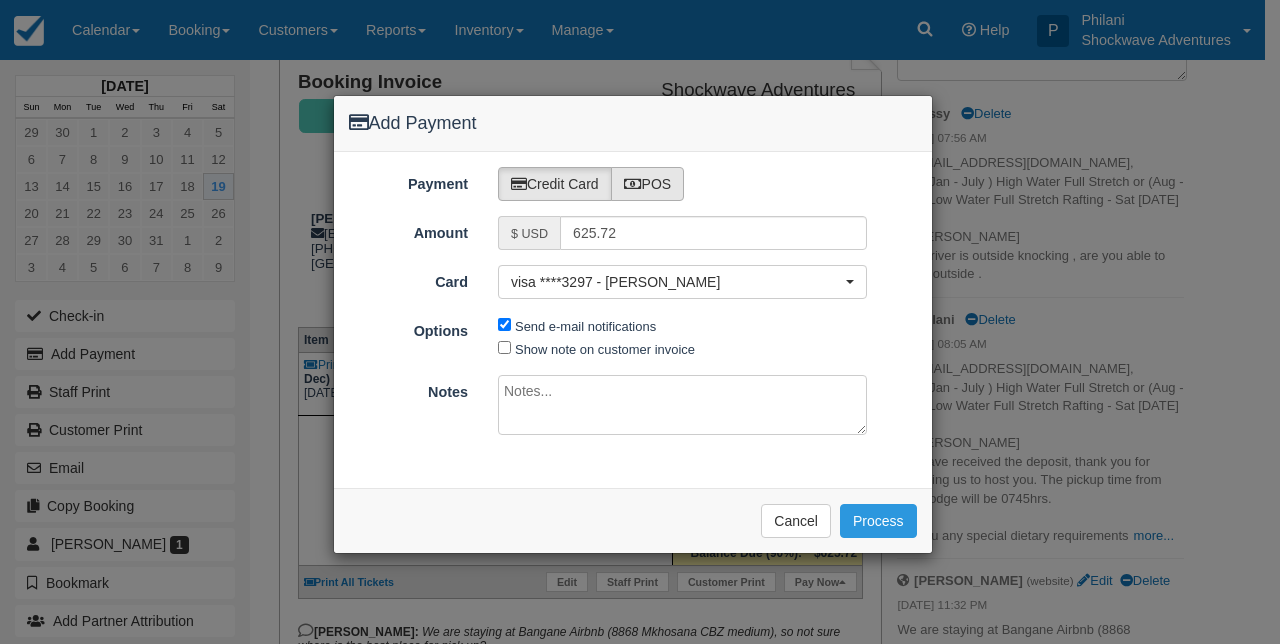click on "POS" at bounding box center (648, 184) 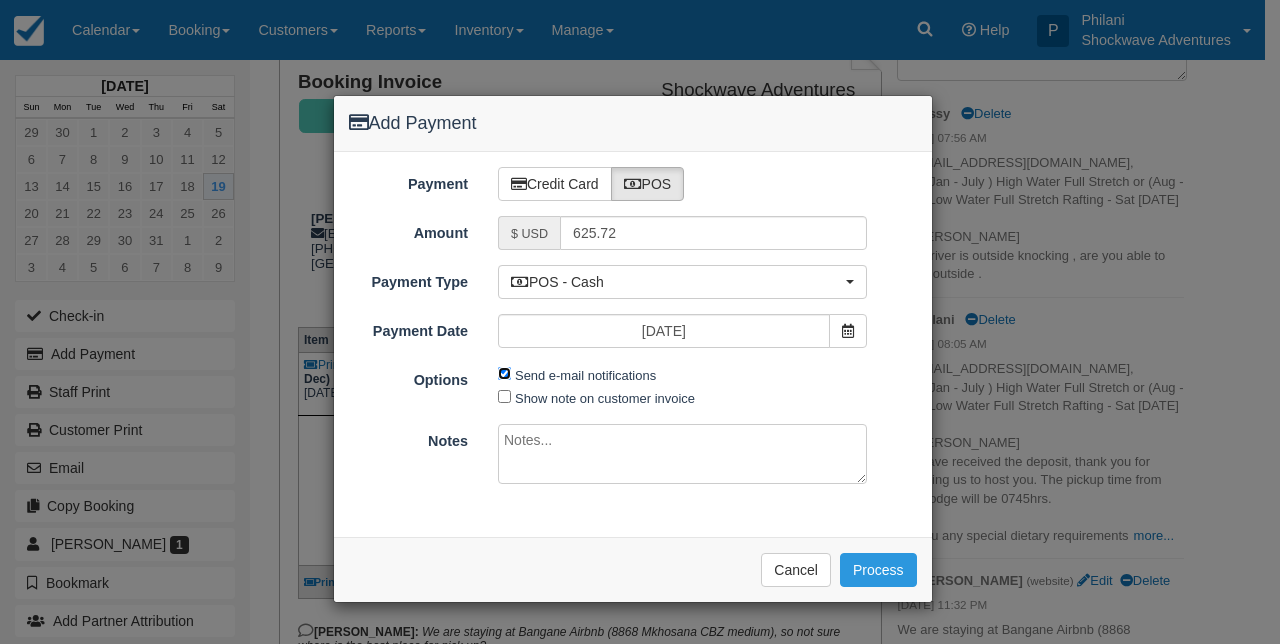 click on "Send e-mail notifications" at bounding box center [504, 373] 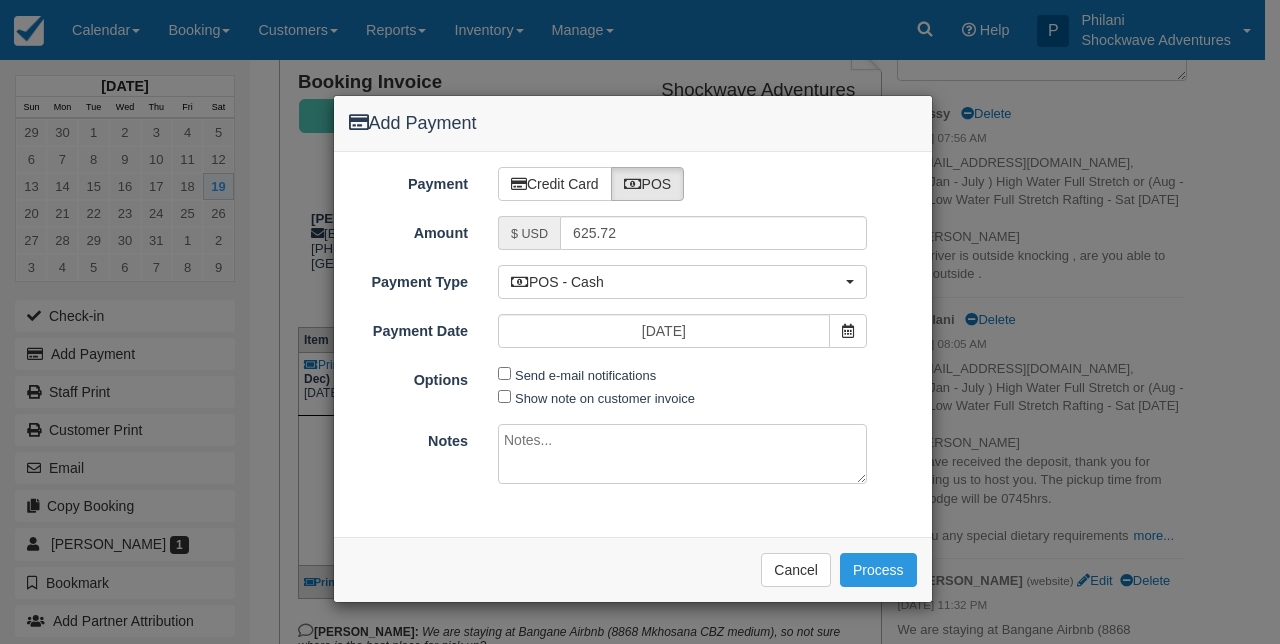 click at bounding box center (682, 454) 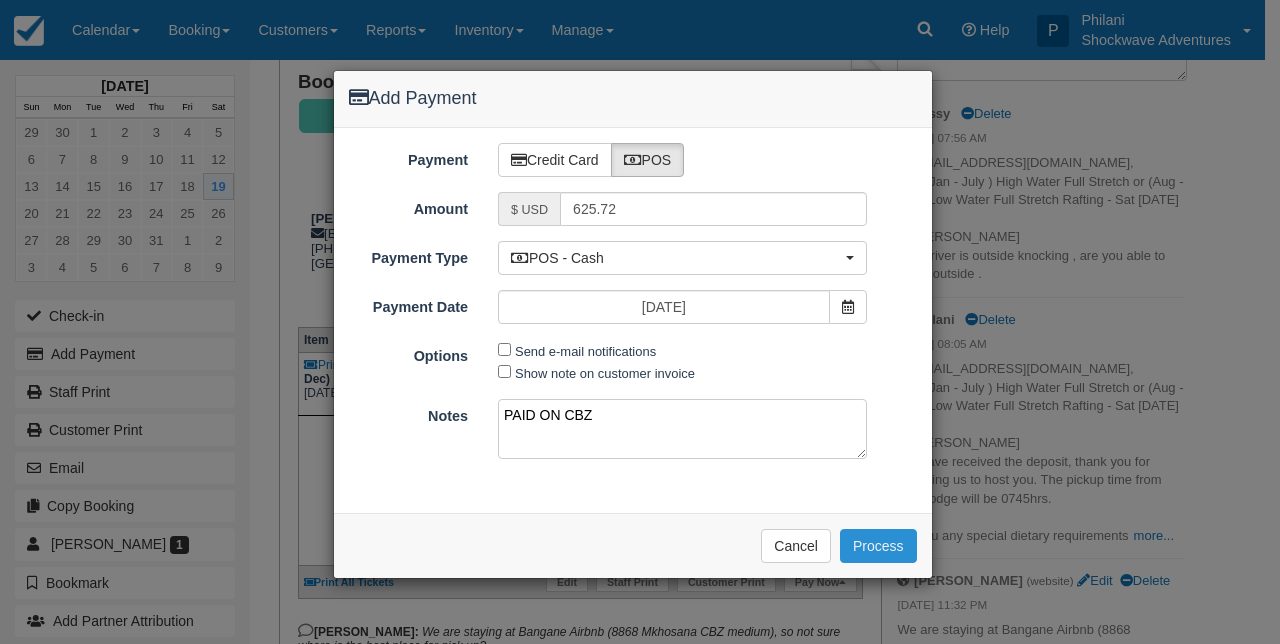 type on "PAID ON CBZ" 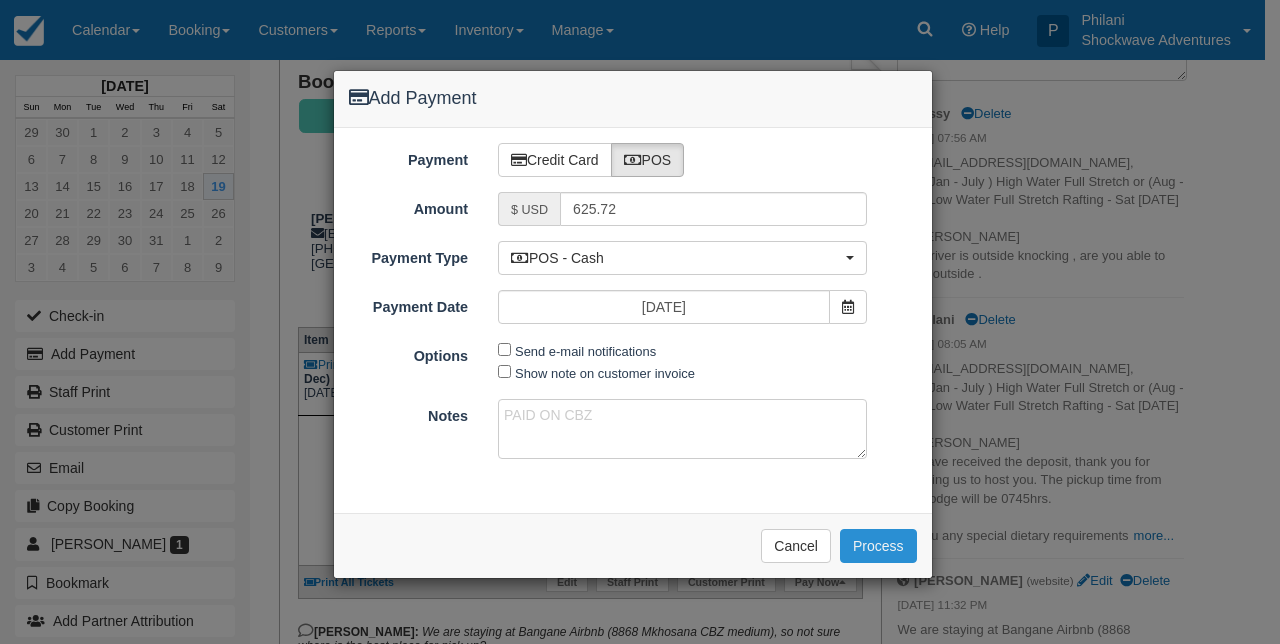 click on "Process" at bounding box center [878, 546] 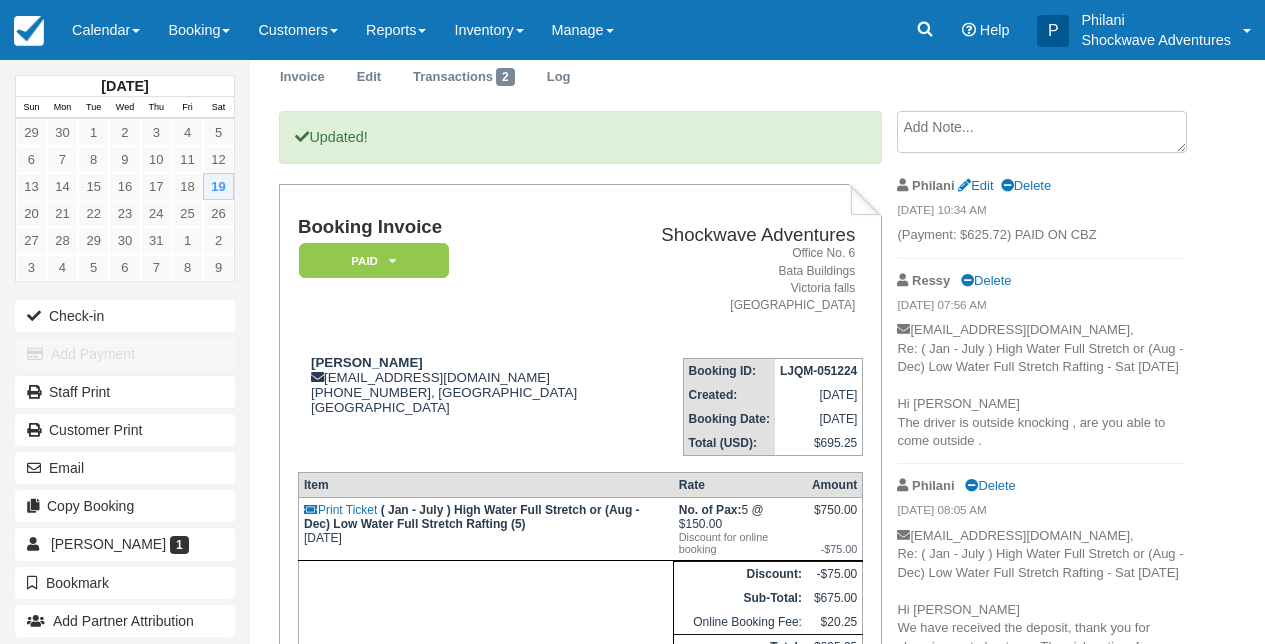 scroll, scrollTop: 0, scrollLeft: 0, axis: both 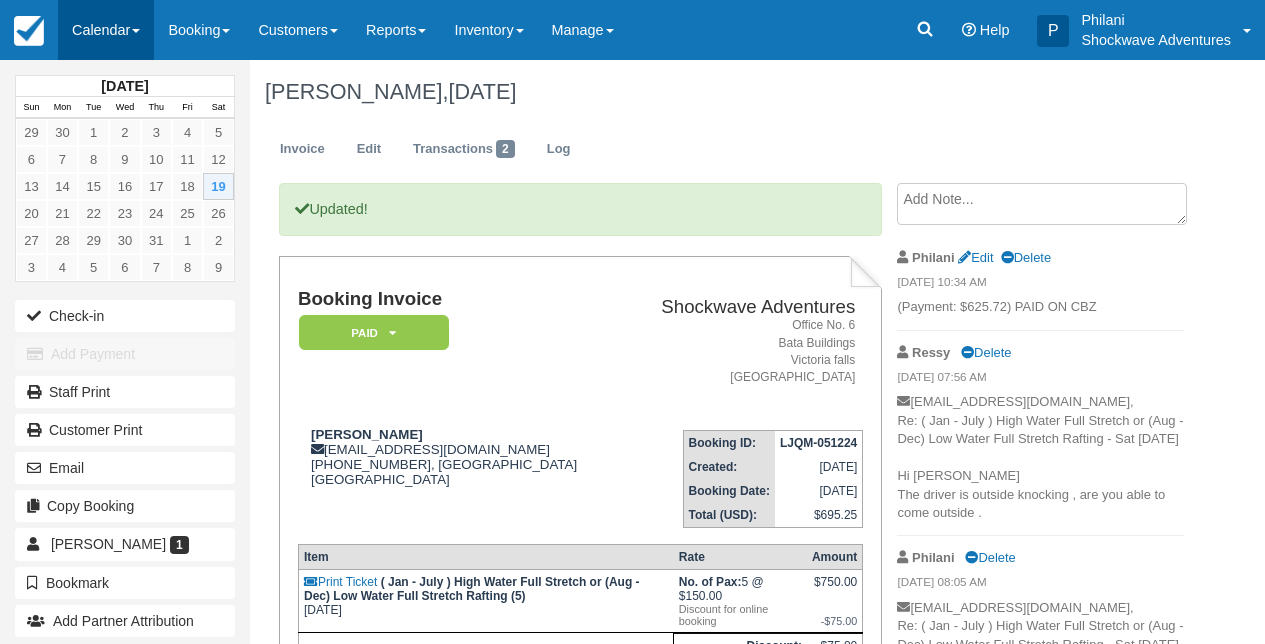 click on "Calendar" at bounding box center [106, 30] 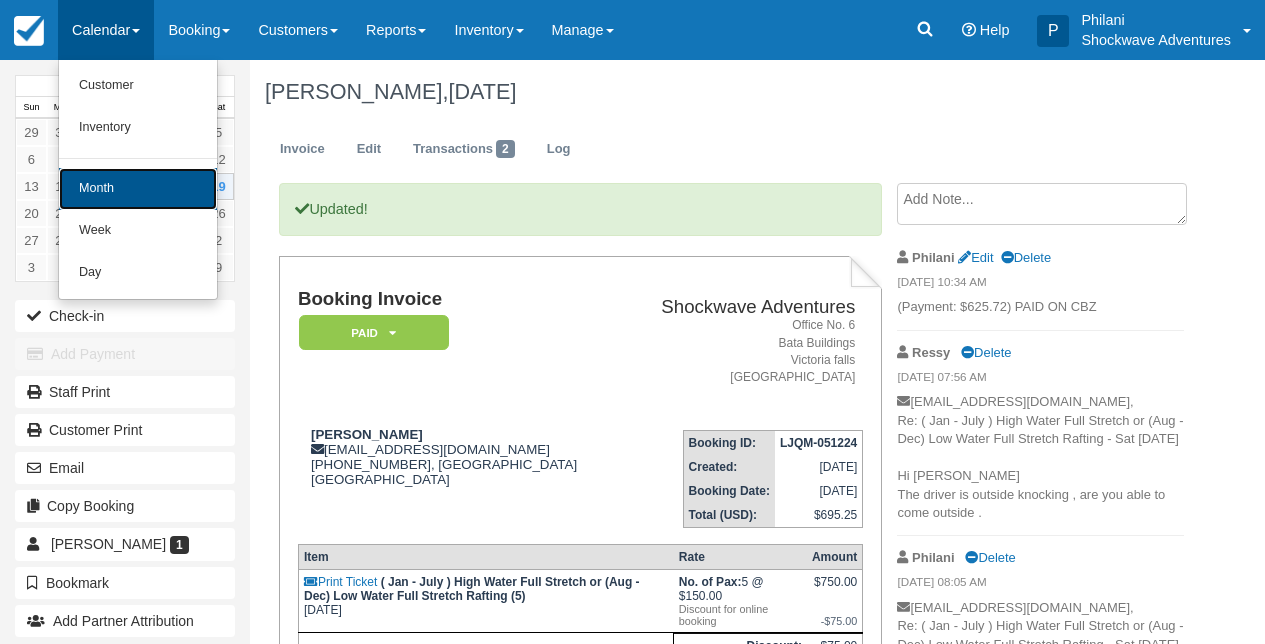 click on "Month" at bounding box center [138, 189] 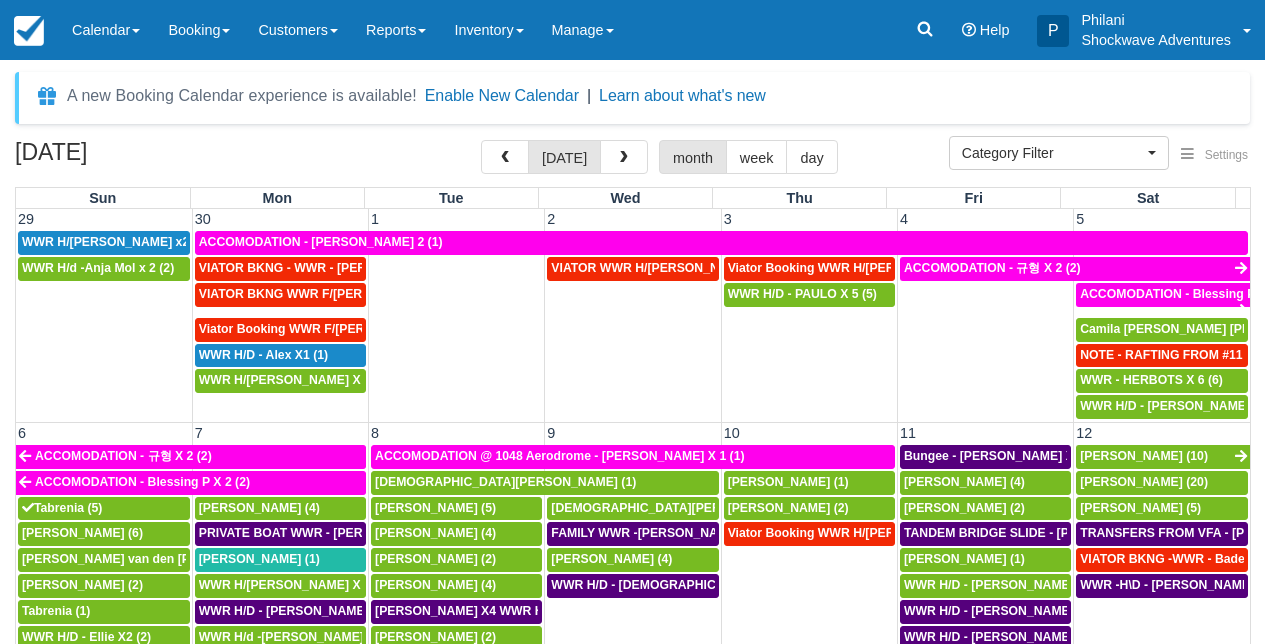 select 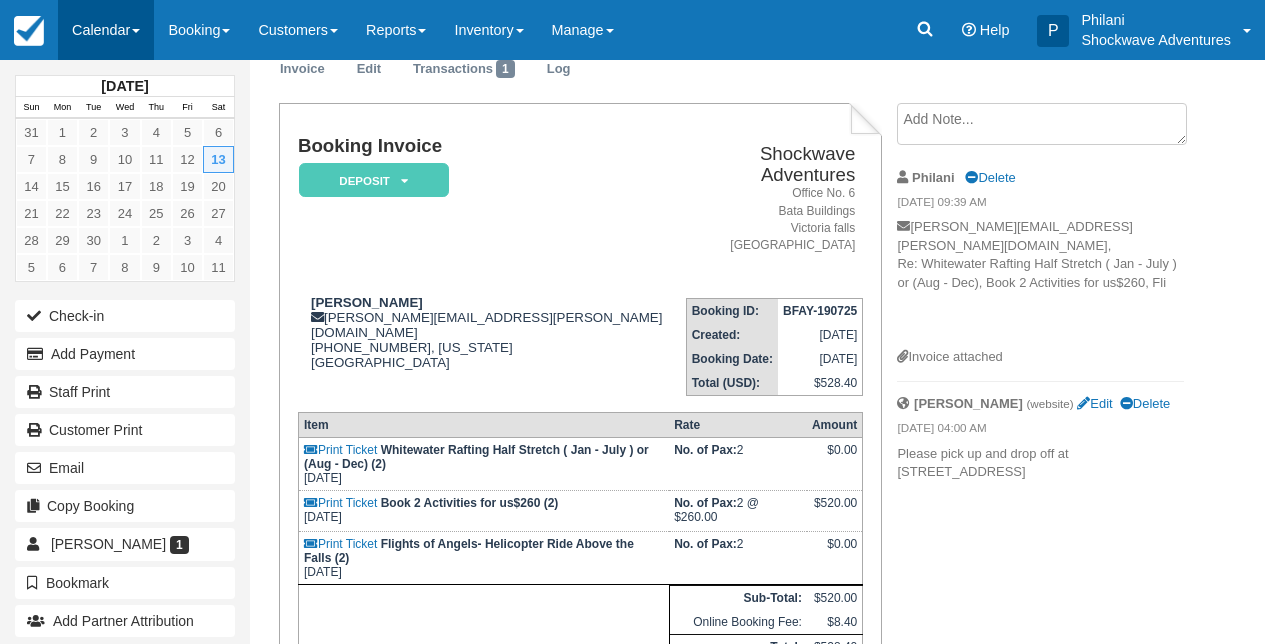 scroll, scrollTop: 80, scrollLeft: 0, axis: vertical 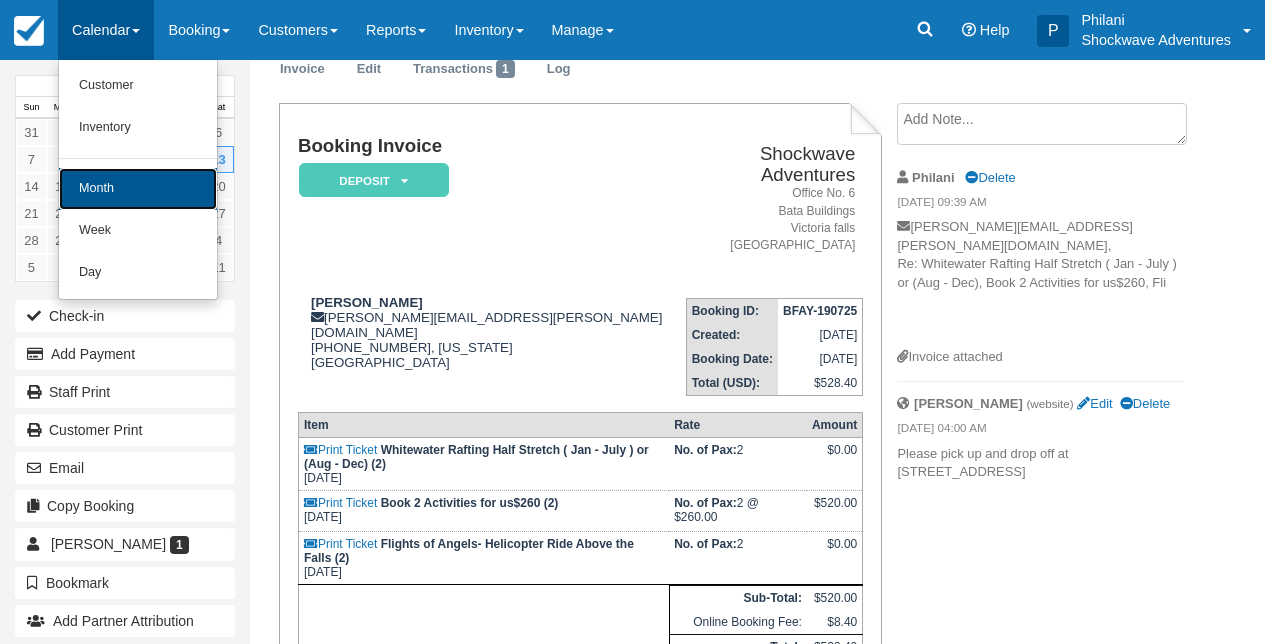 click on "Month" at bounding box center [138, 189] 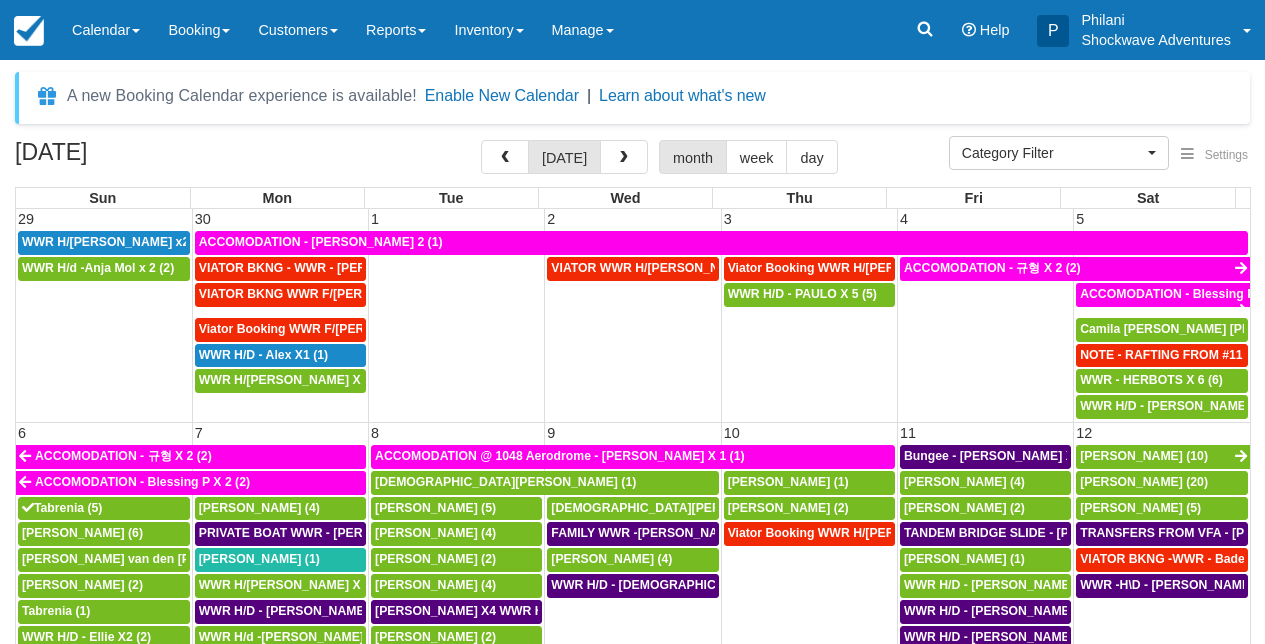 select 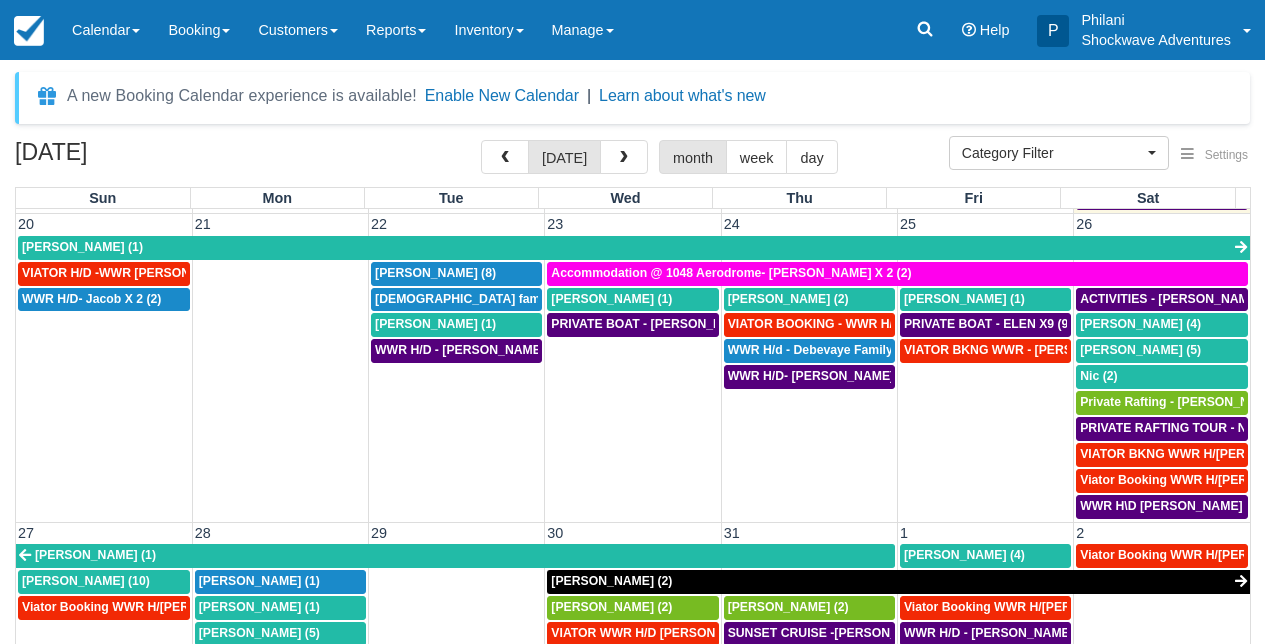 scroll, scrollTop: 810, scrollLeft: 0, axis: vertical 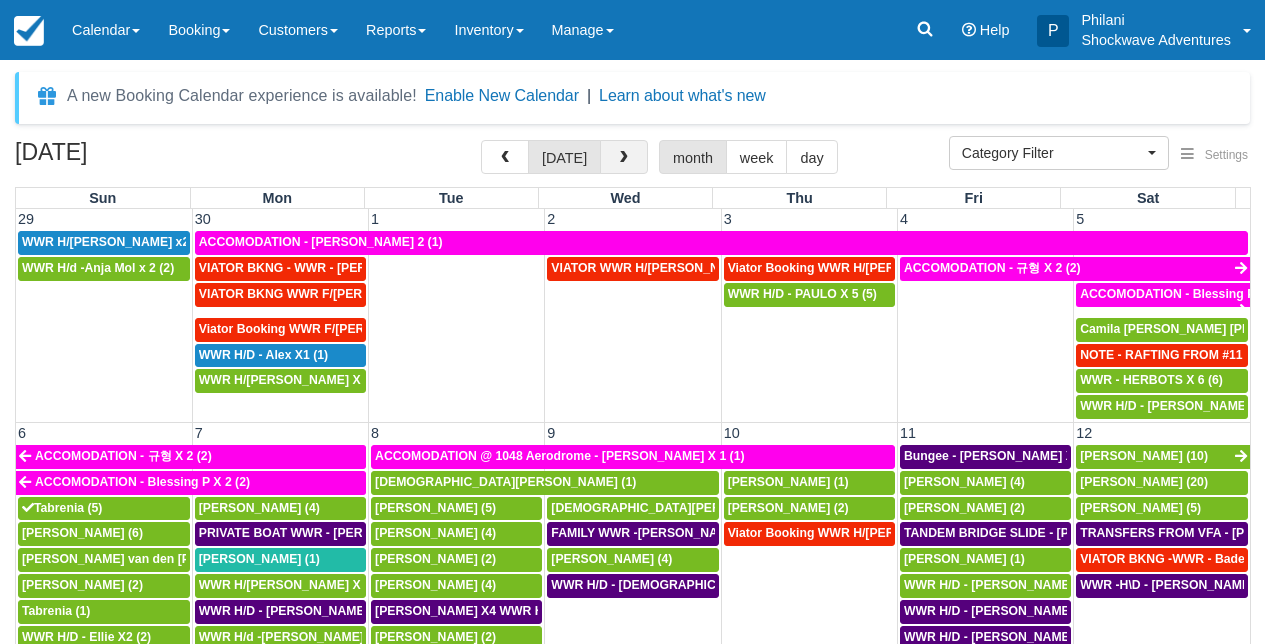 click at bounding box center (624, 157) 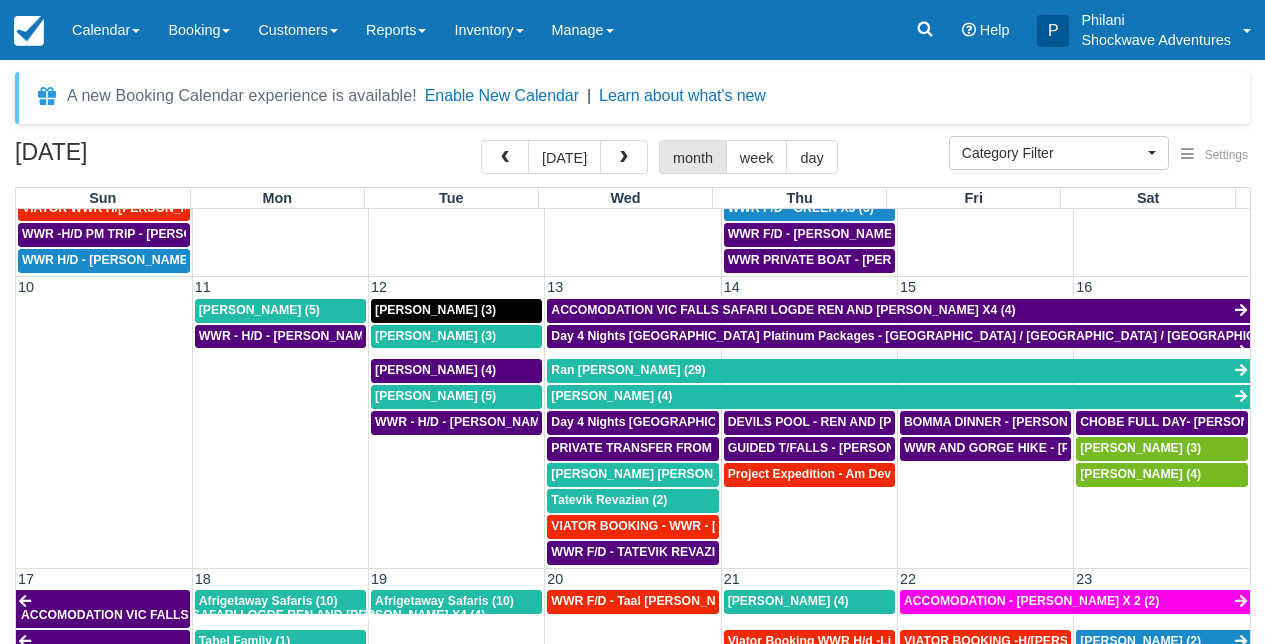 scroll, scrollTop: 672, scrollLeft: 0, axis: vertical 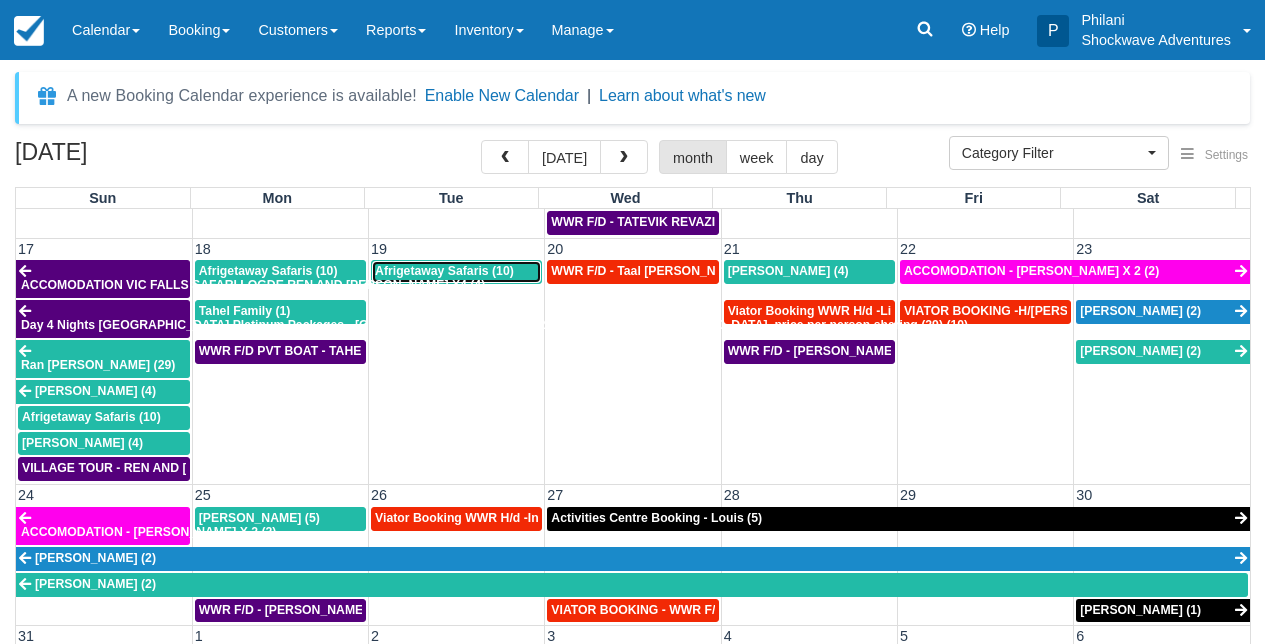 click on "Afrigetaway Safaris (10)" at bounding box center (444, 271) 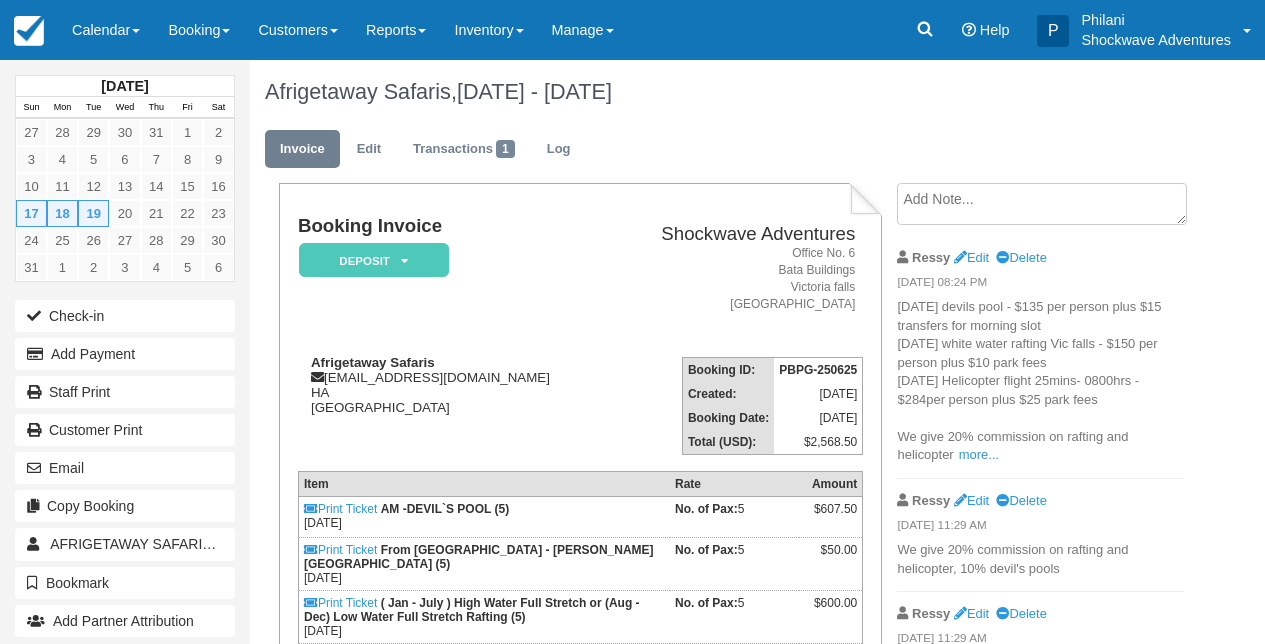 scroll, scrollTop: 208, scrollLeft: 0, axis: vertical 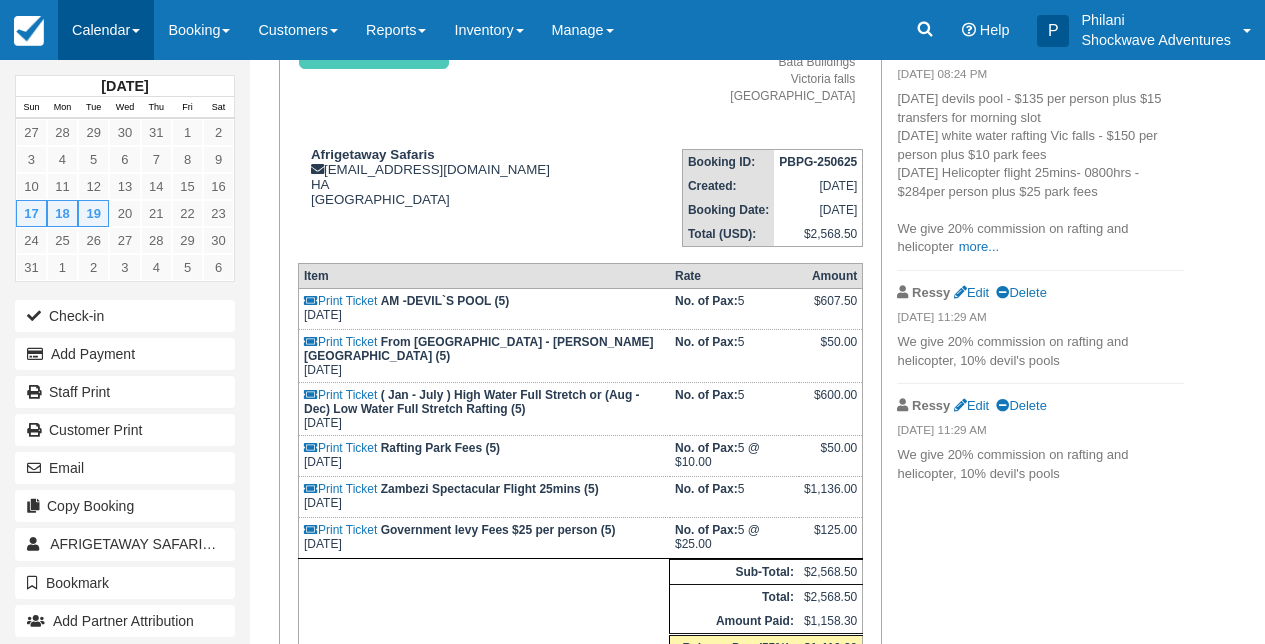 click on "Calendar" at bounding box center [106, 30] 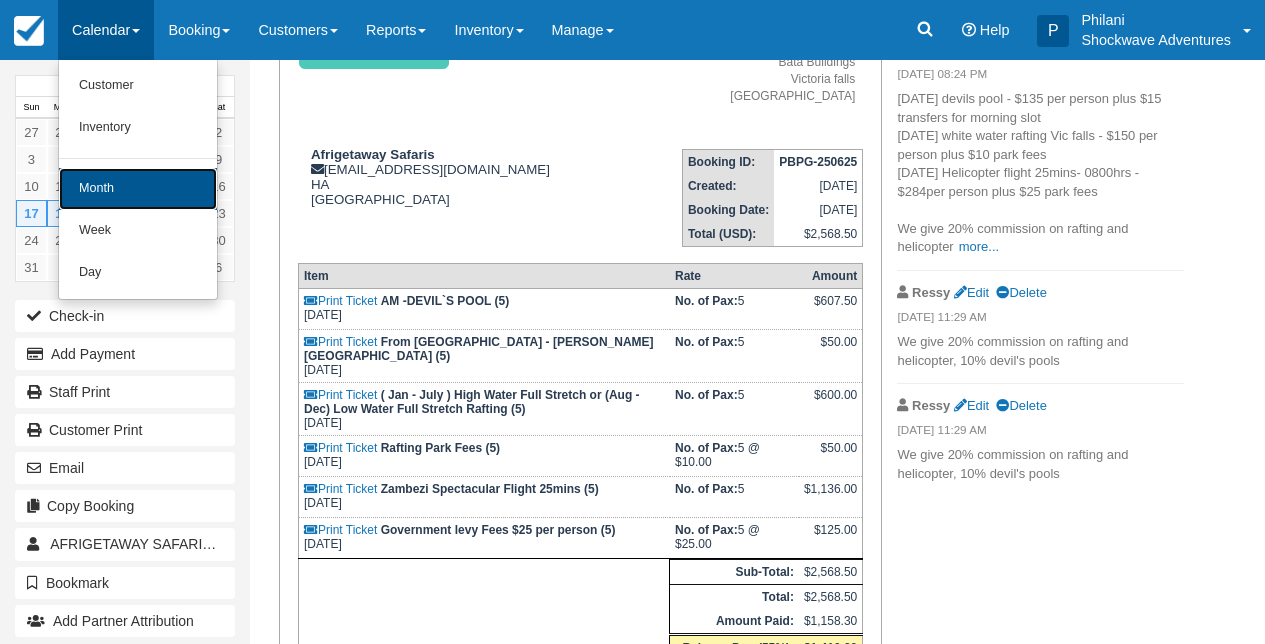 click on "Month" at bounding box center (138, 189) 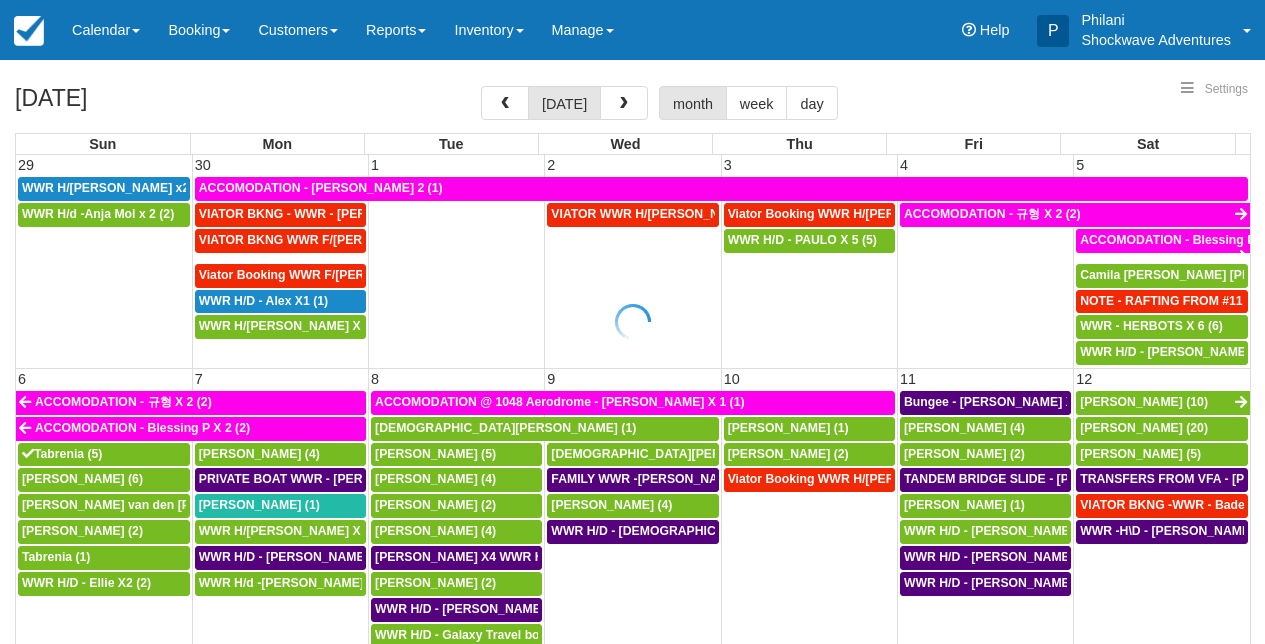 select 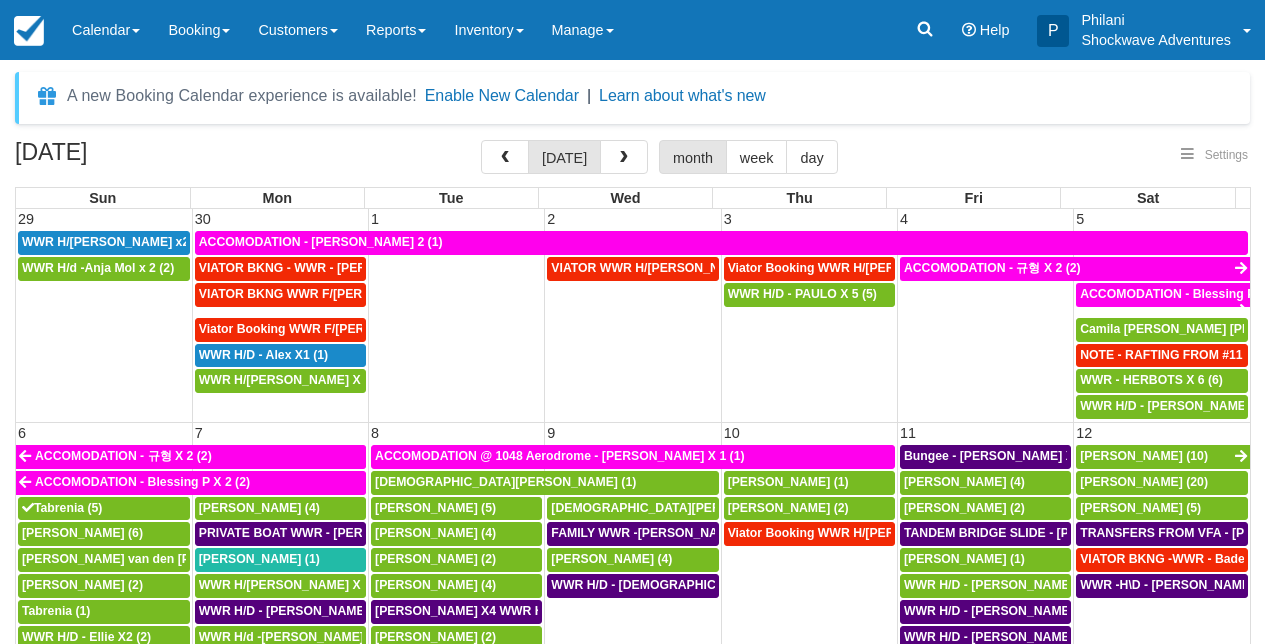 select 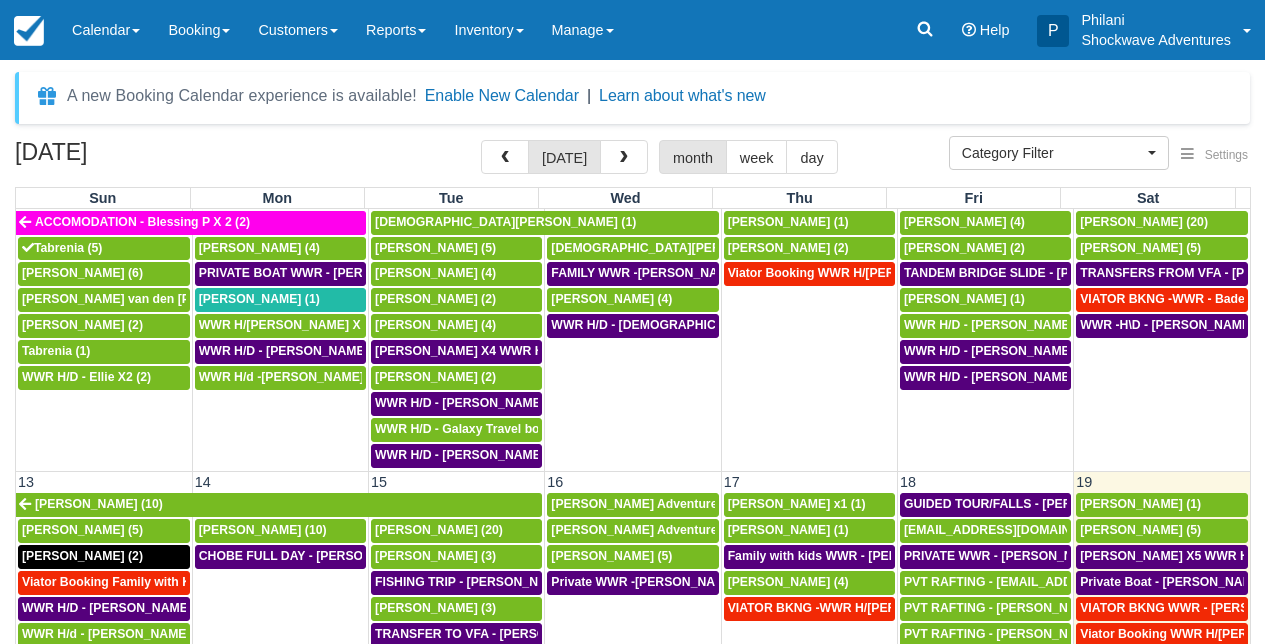 scroll, scrollTop: 450, scrollLeft: 0, axis: vertical 